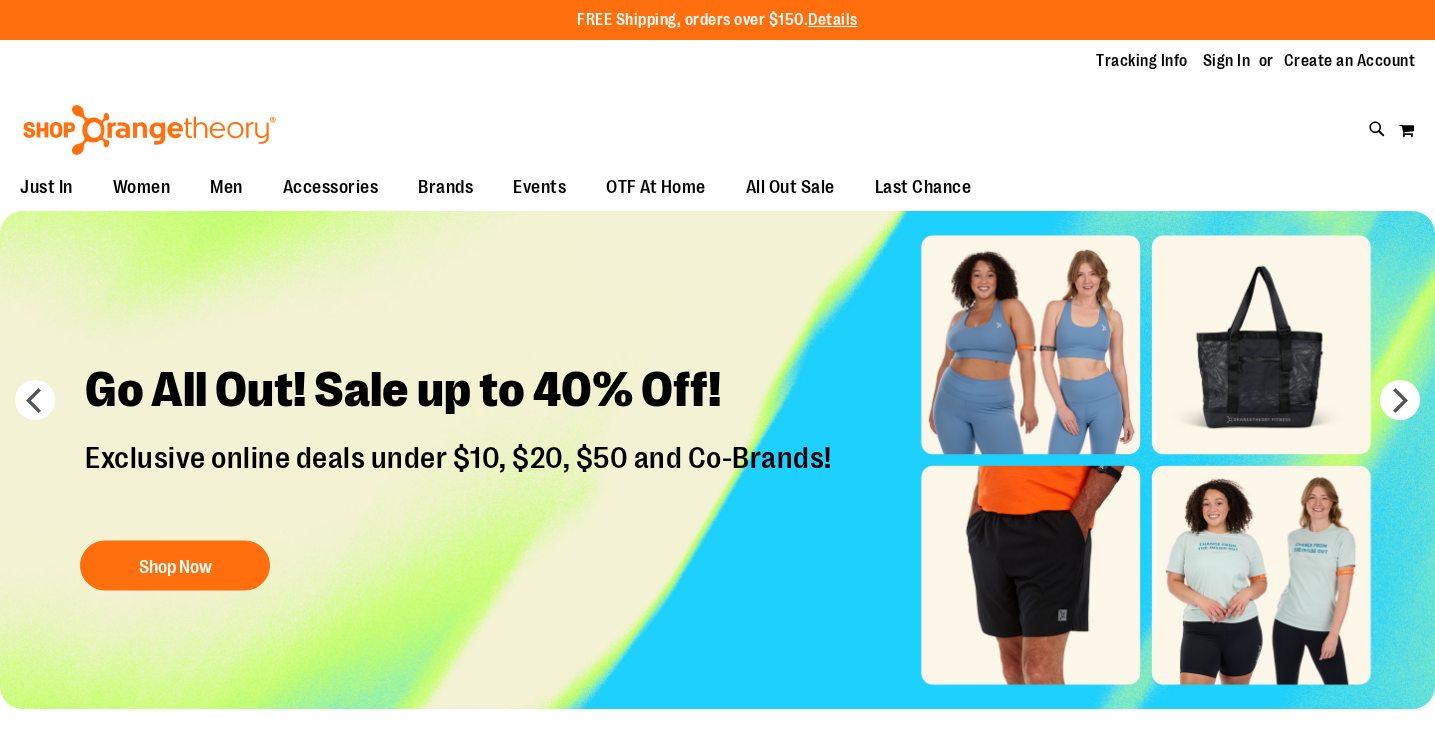 scroll, scrollTop: 0, scrollLeft: 0, axis: both 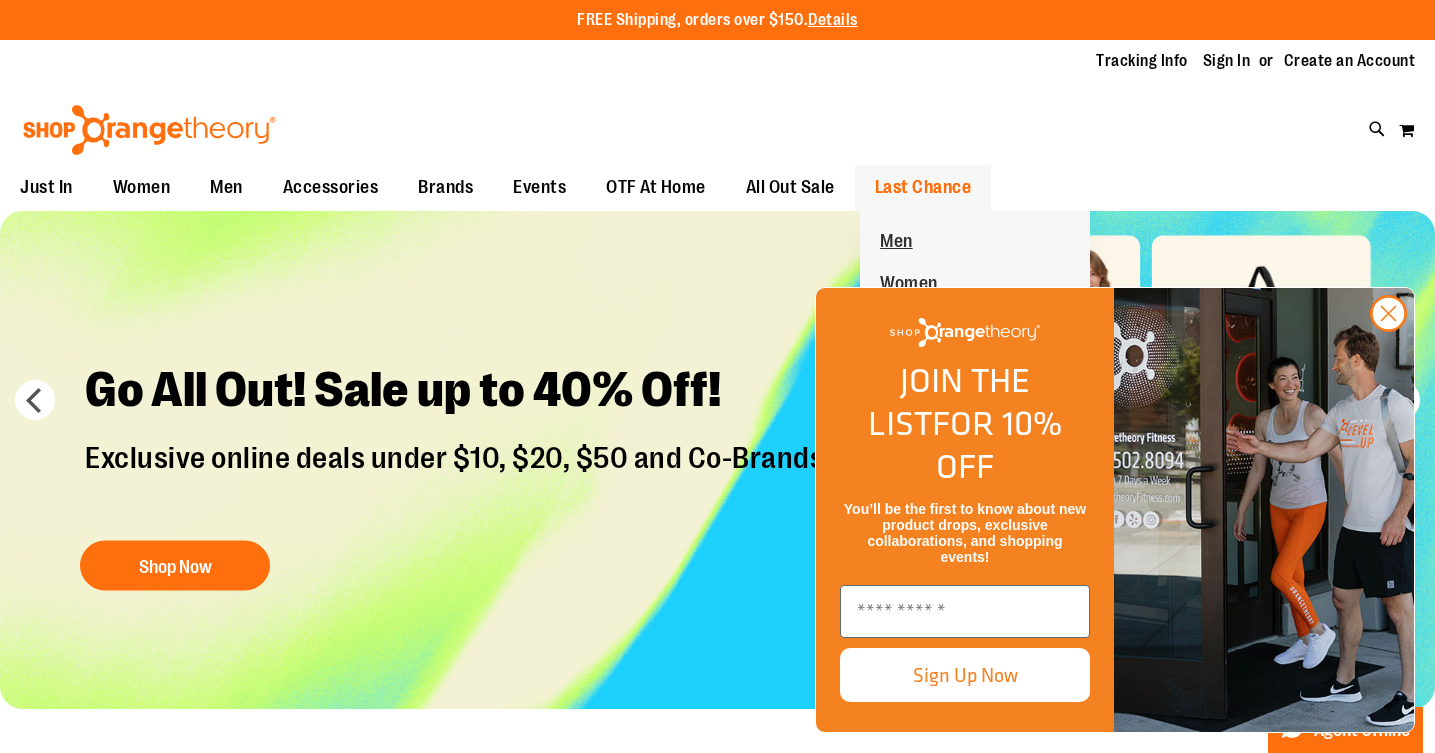 click on "Last Chance" at bounding box center (923, 187) 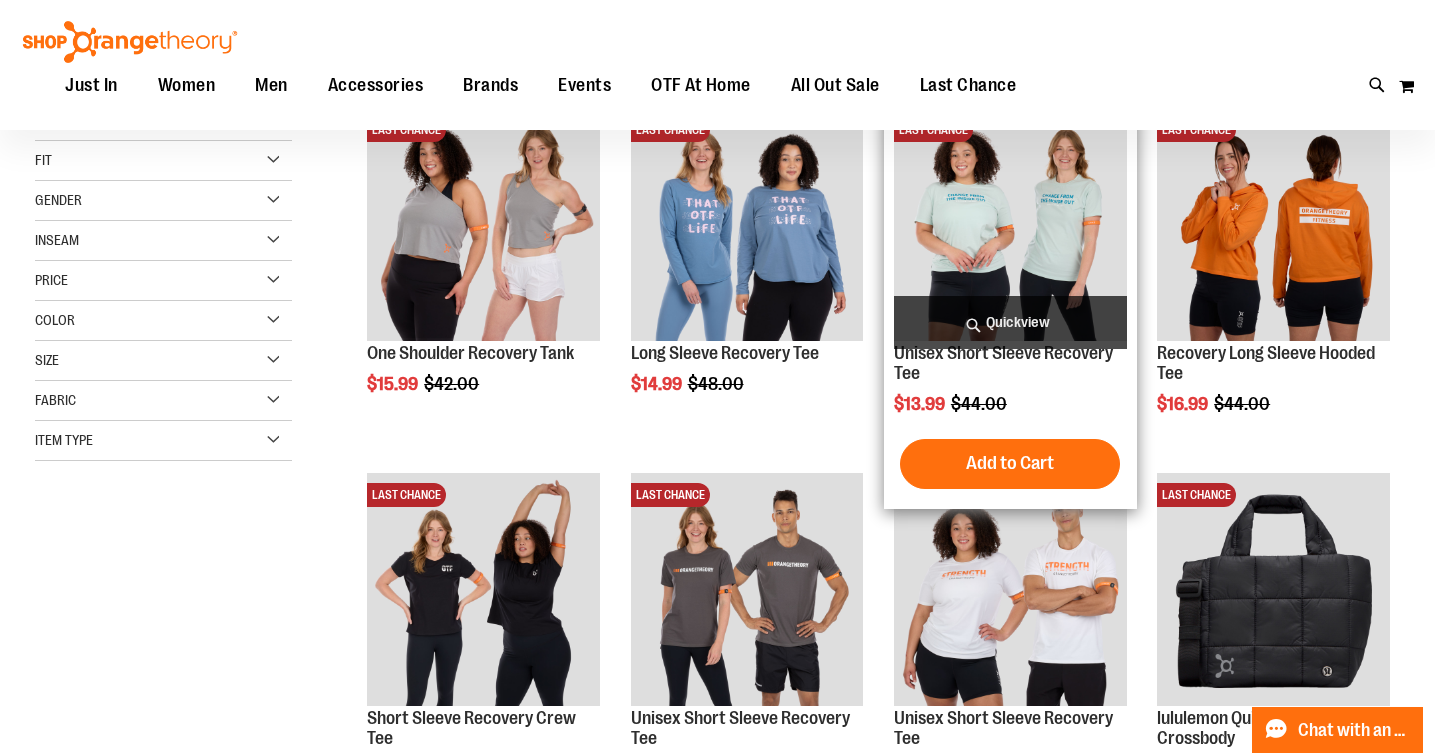 scroll, scrollTop: 613, scrollLeft: 0, axis: vertical 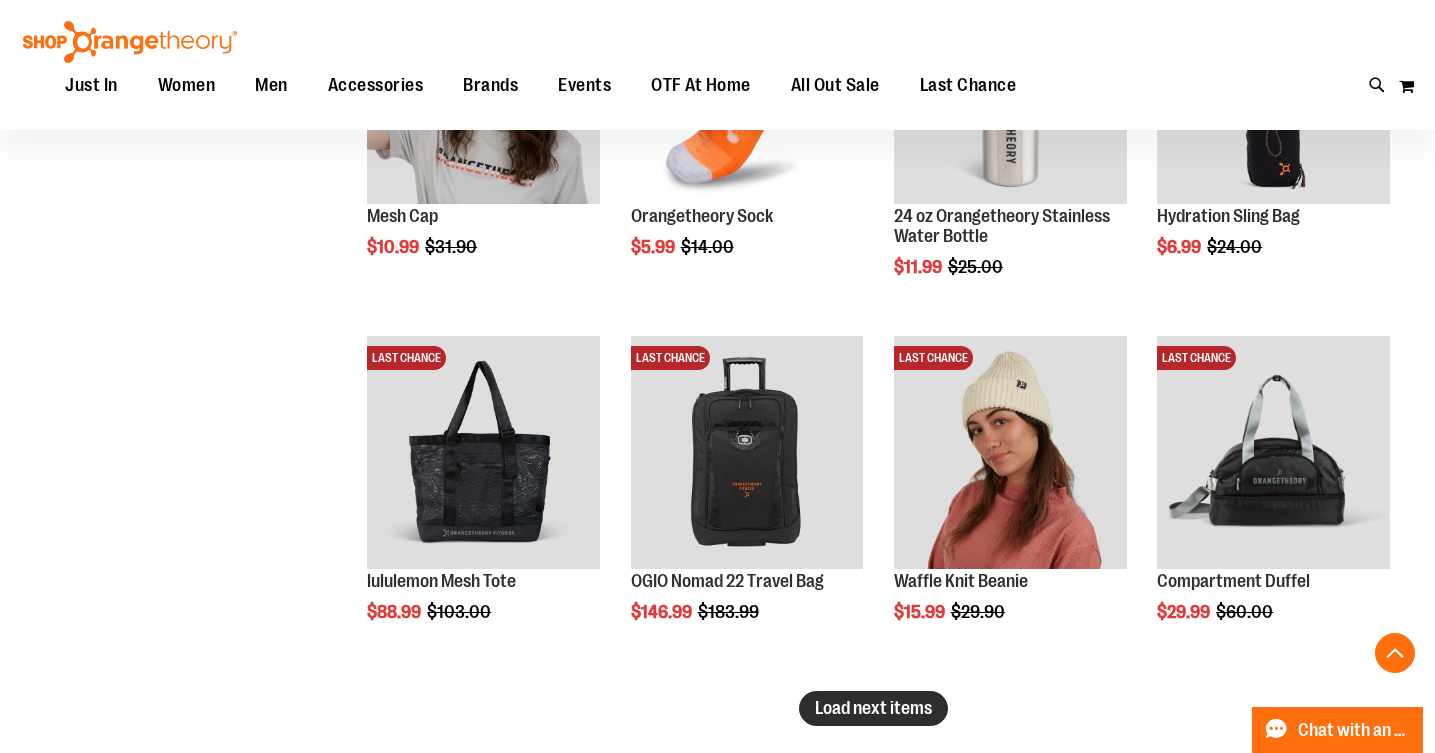 click on "Load next items" at bounding box center (873, 708) 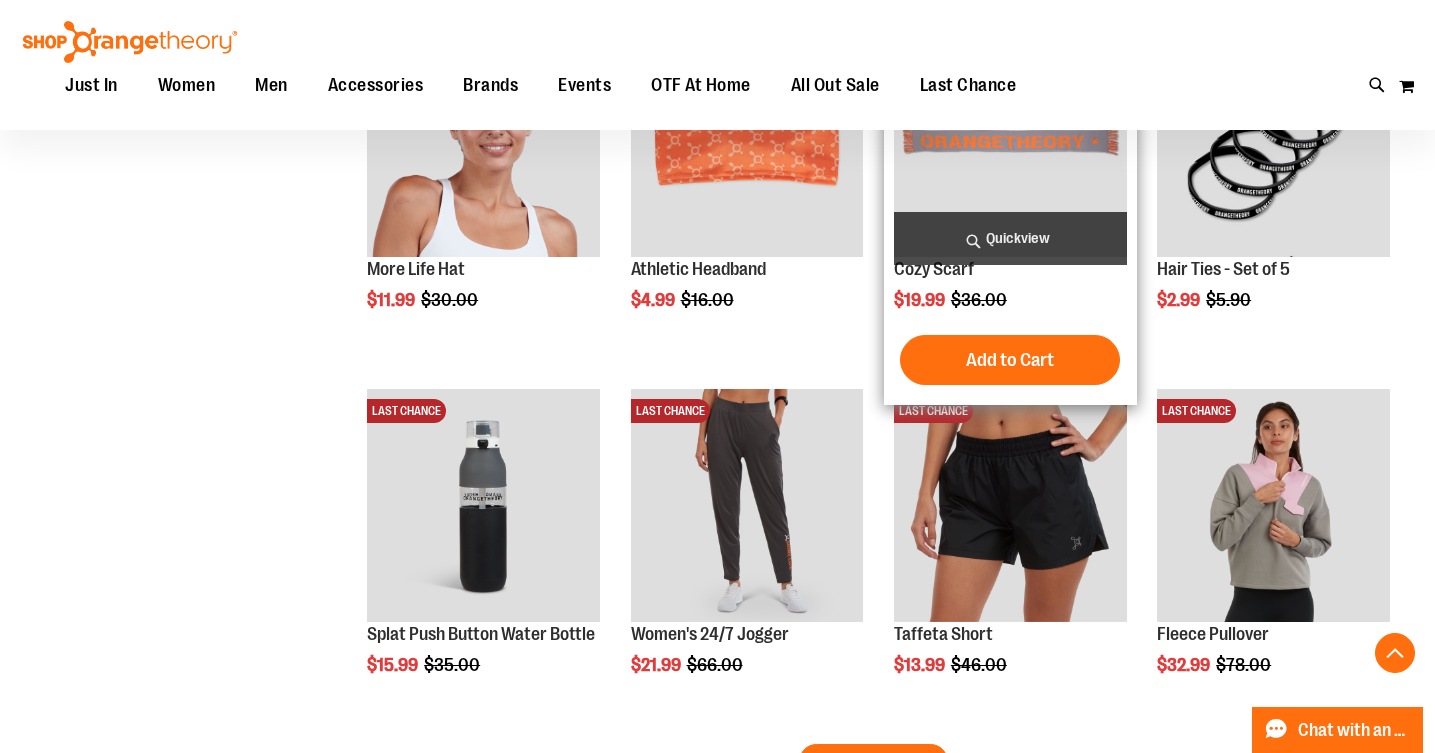 scroll, scrollTop: 4347, scrollLeft: 0, axis: vertical 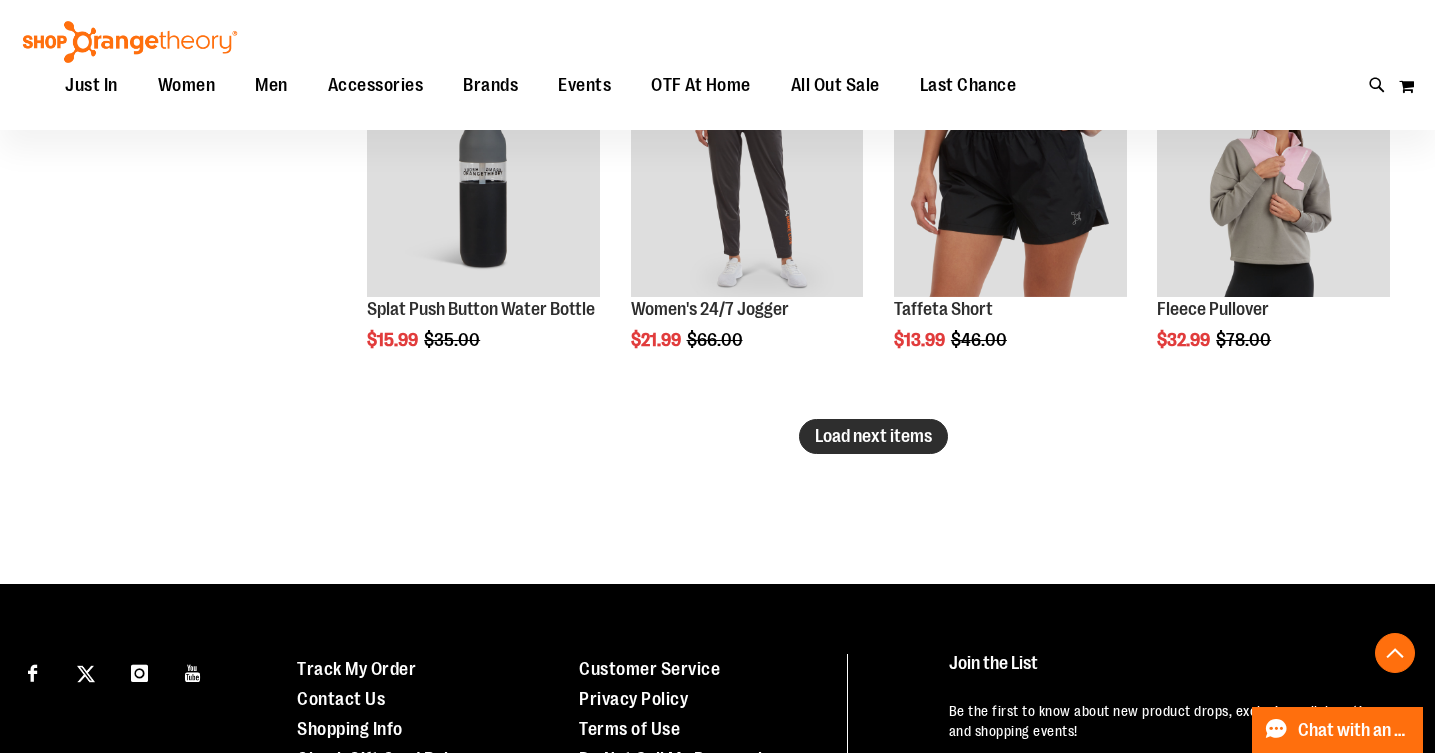 click on "Load next items" at bounding box center (873, 436) 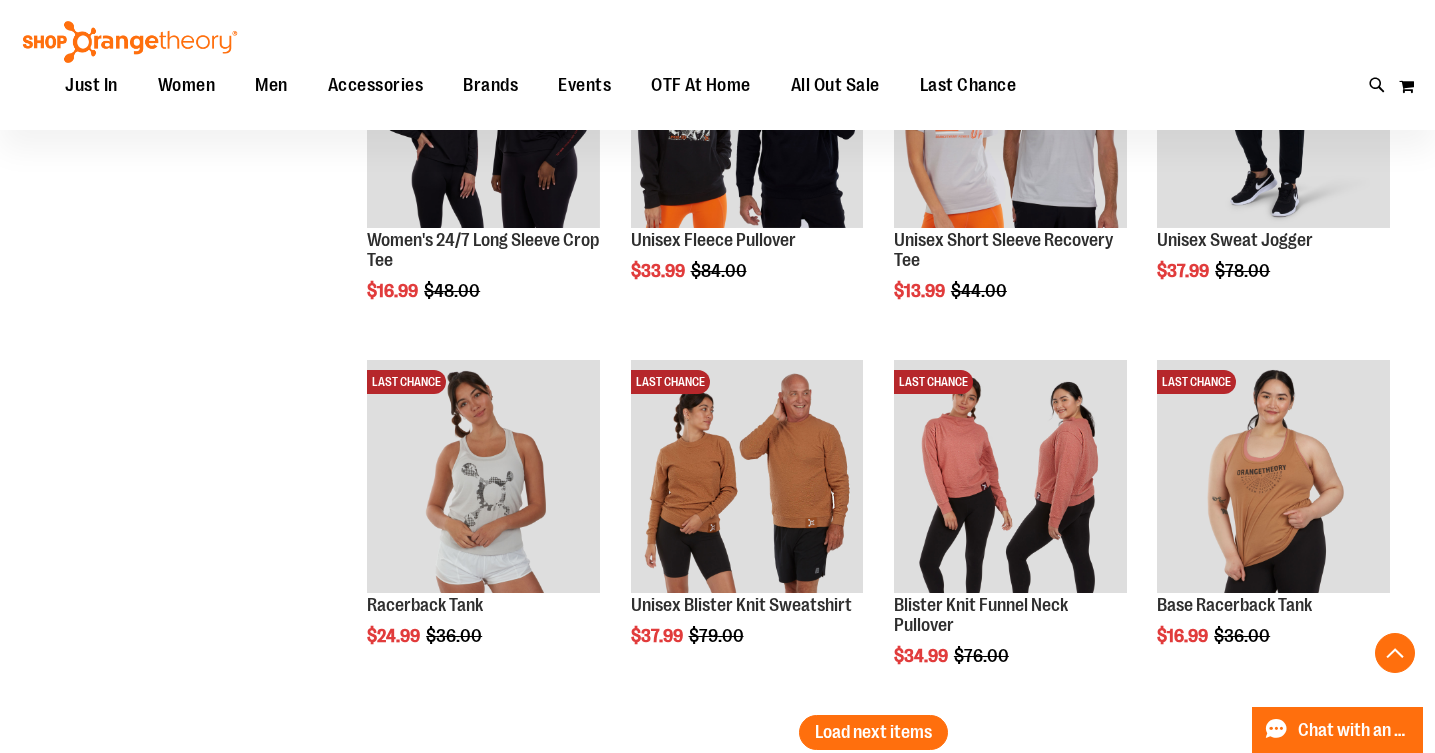 scroll, scrollTop: 5475, scrollLeft: 0, axis: vertical 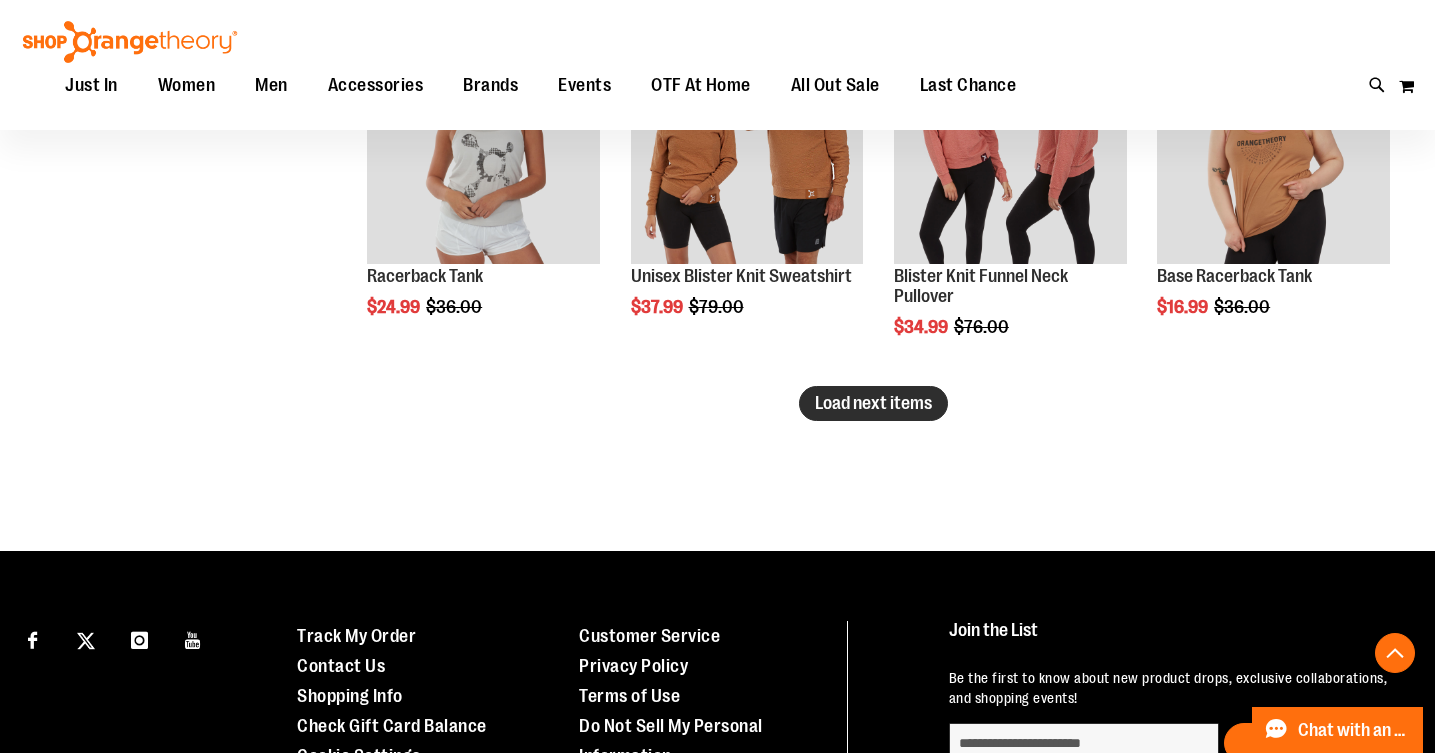 click on "Load next items" at bounding box center [873, 403] 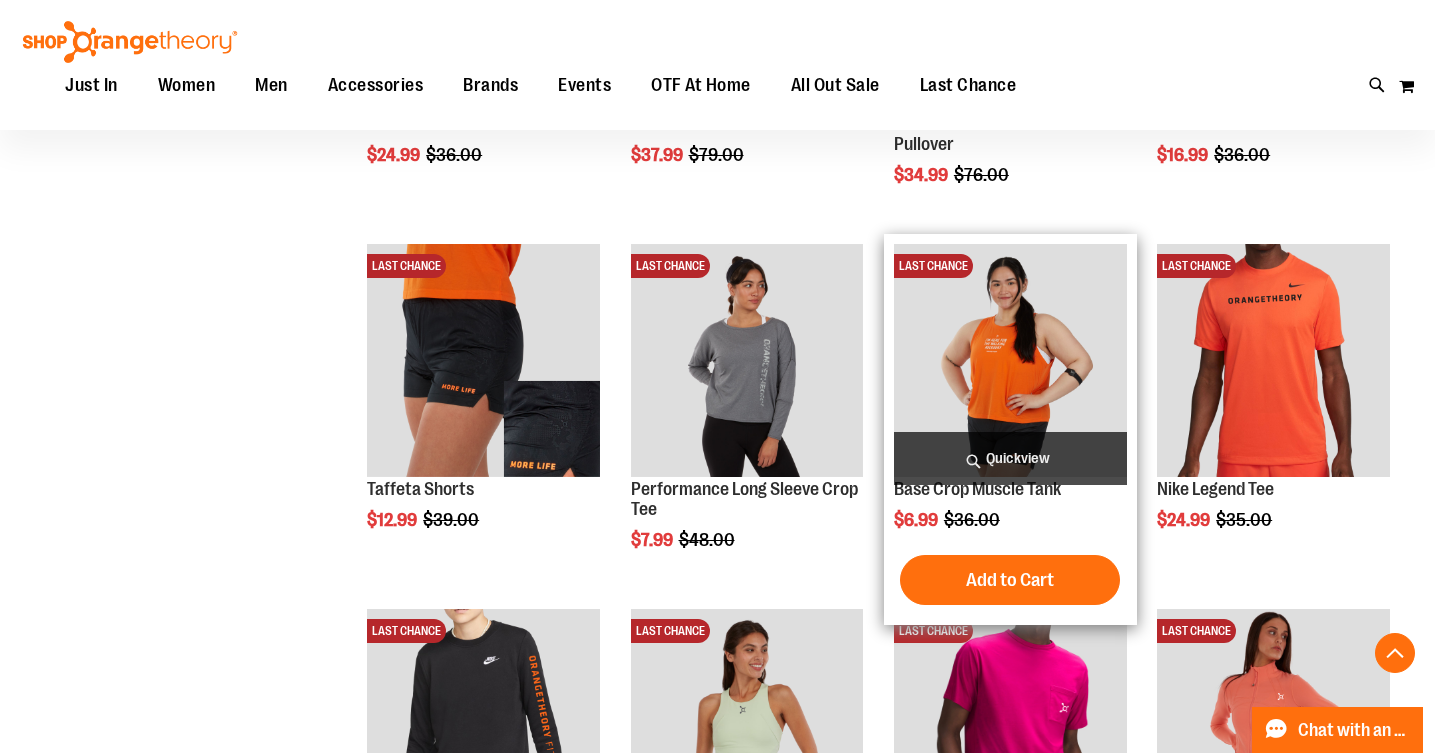 scroll, scrollTop: 5770, scrollLeft: 0, axis: vertical 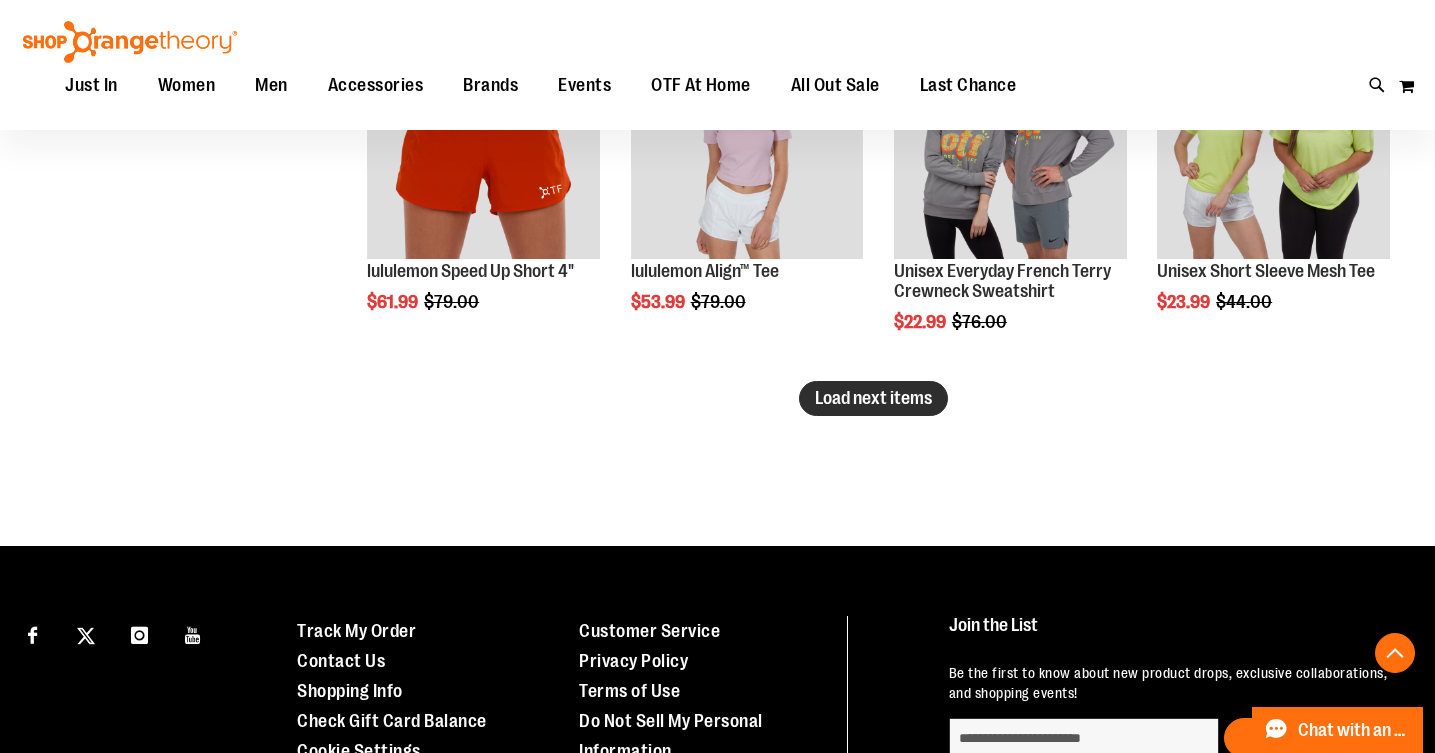 click on "Load next items" at bounding box center [873, 398] 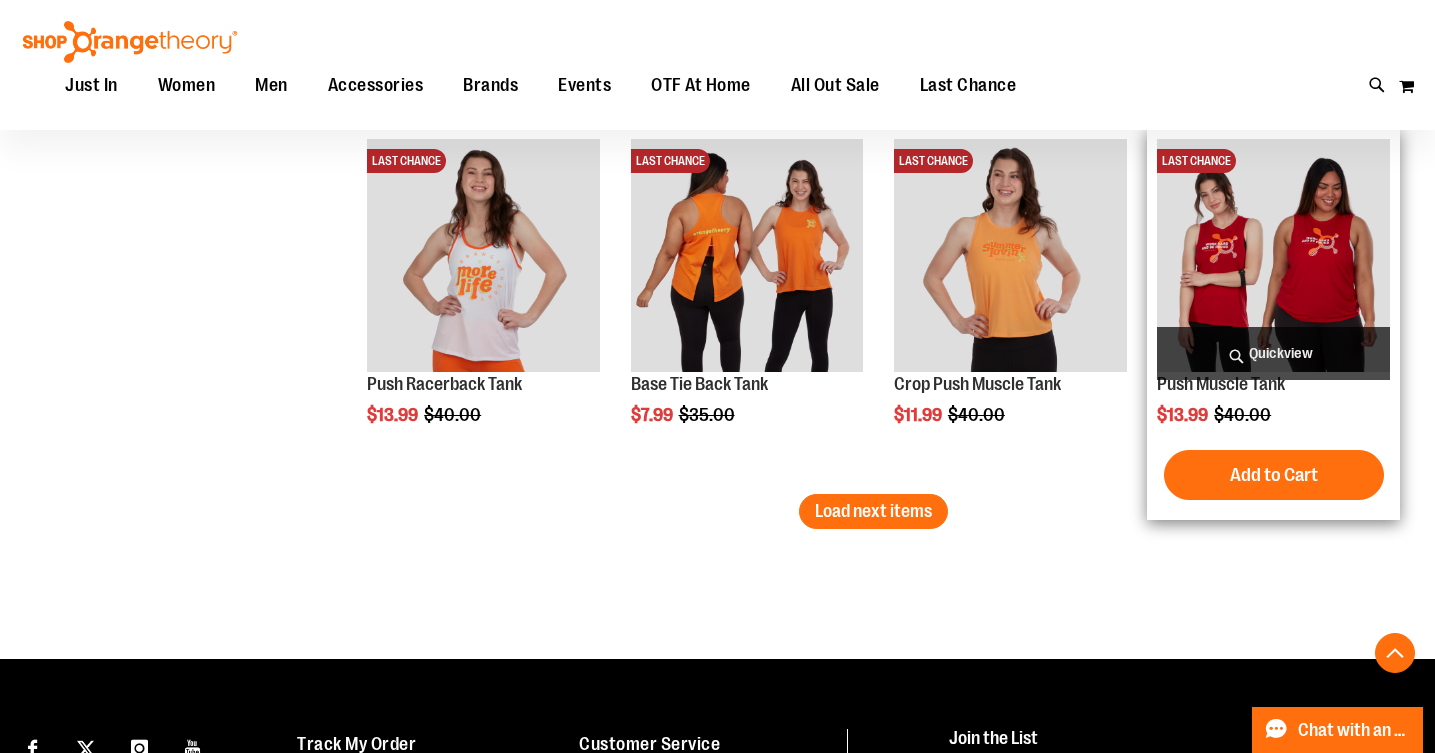 scroll, scrollTop: 7457, scrollLeft: 0, axis: vertical 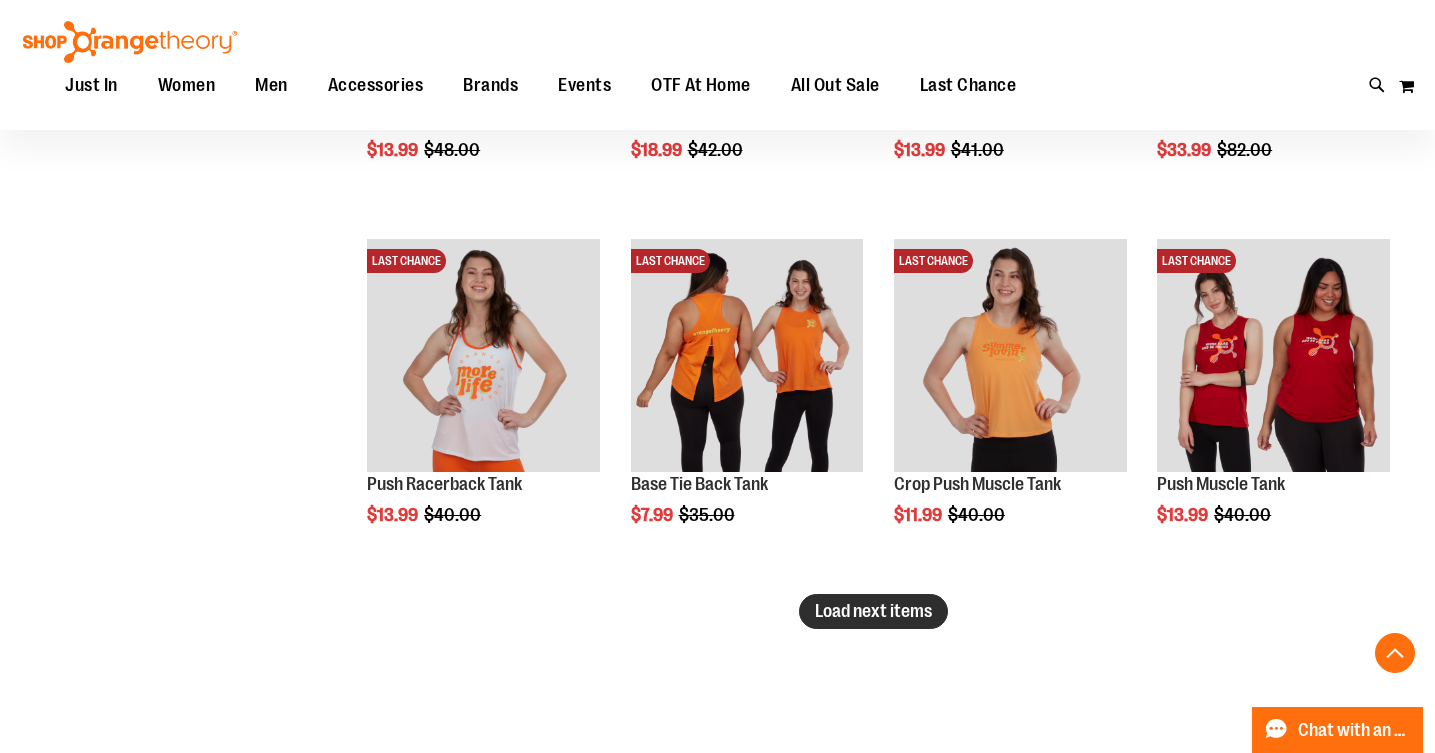 click on "Load next items" at bounding box center (873, 611) 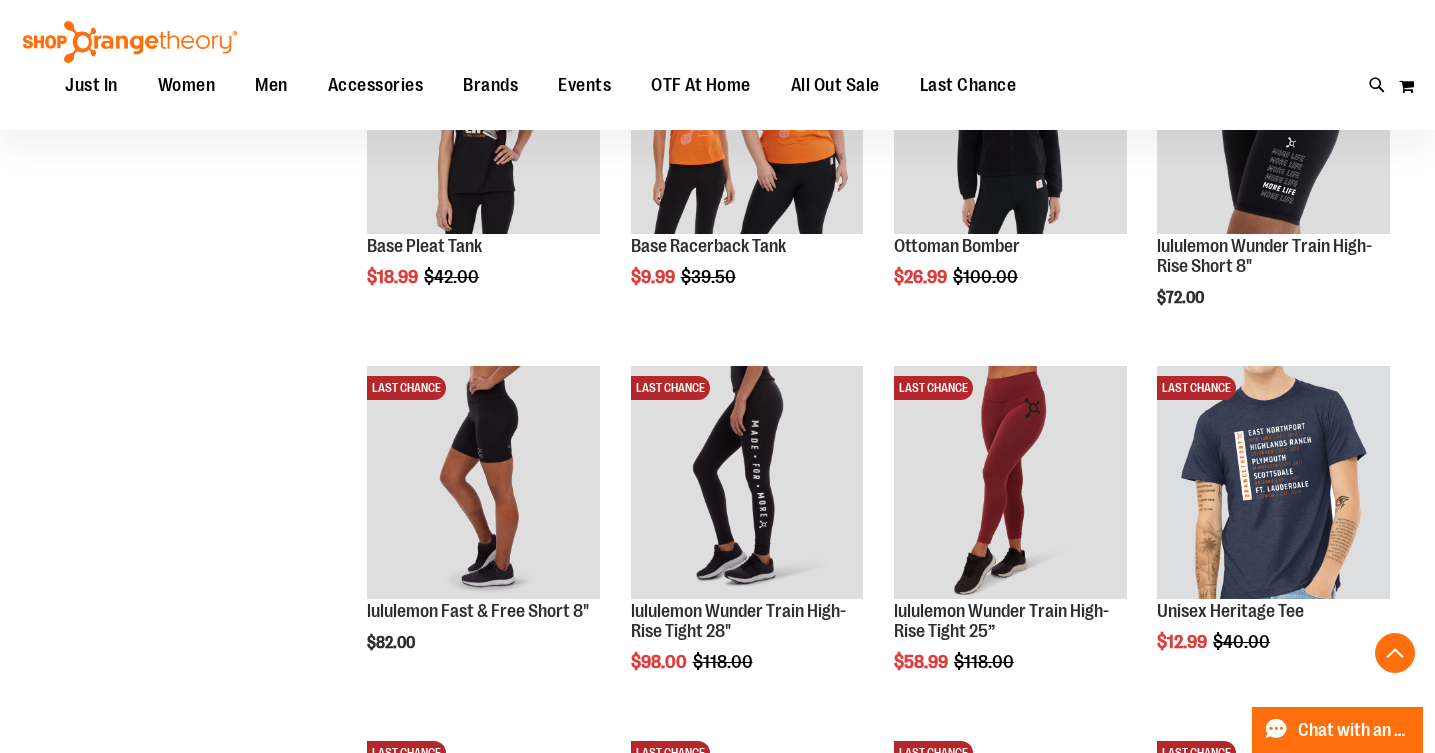 scroll, scrollTop: 8073, scrollLeft: 0, axis: vertical 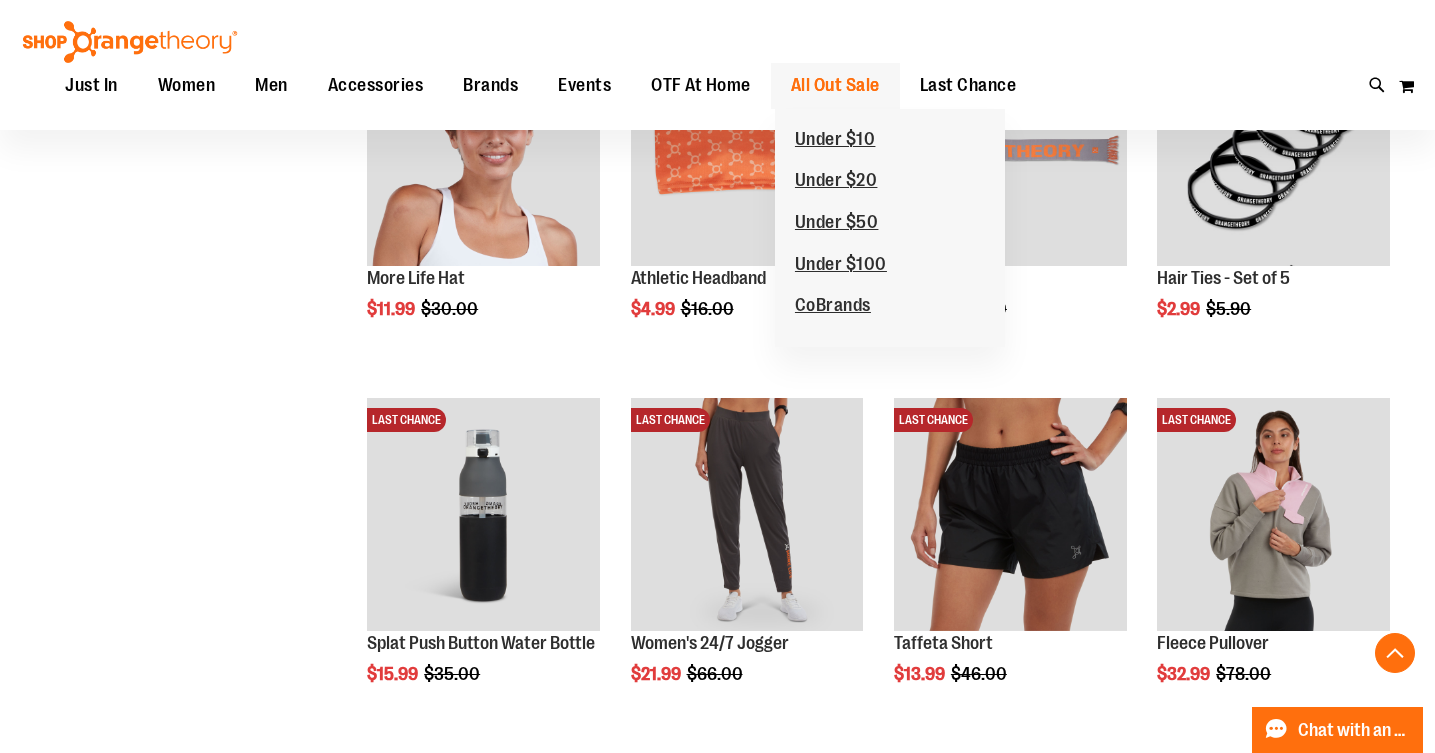 click on "All Out Sale" at bounding box center [835, 85] 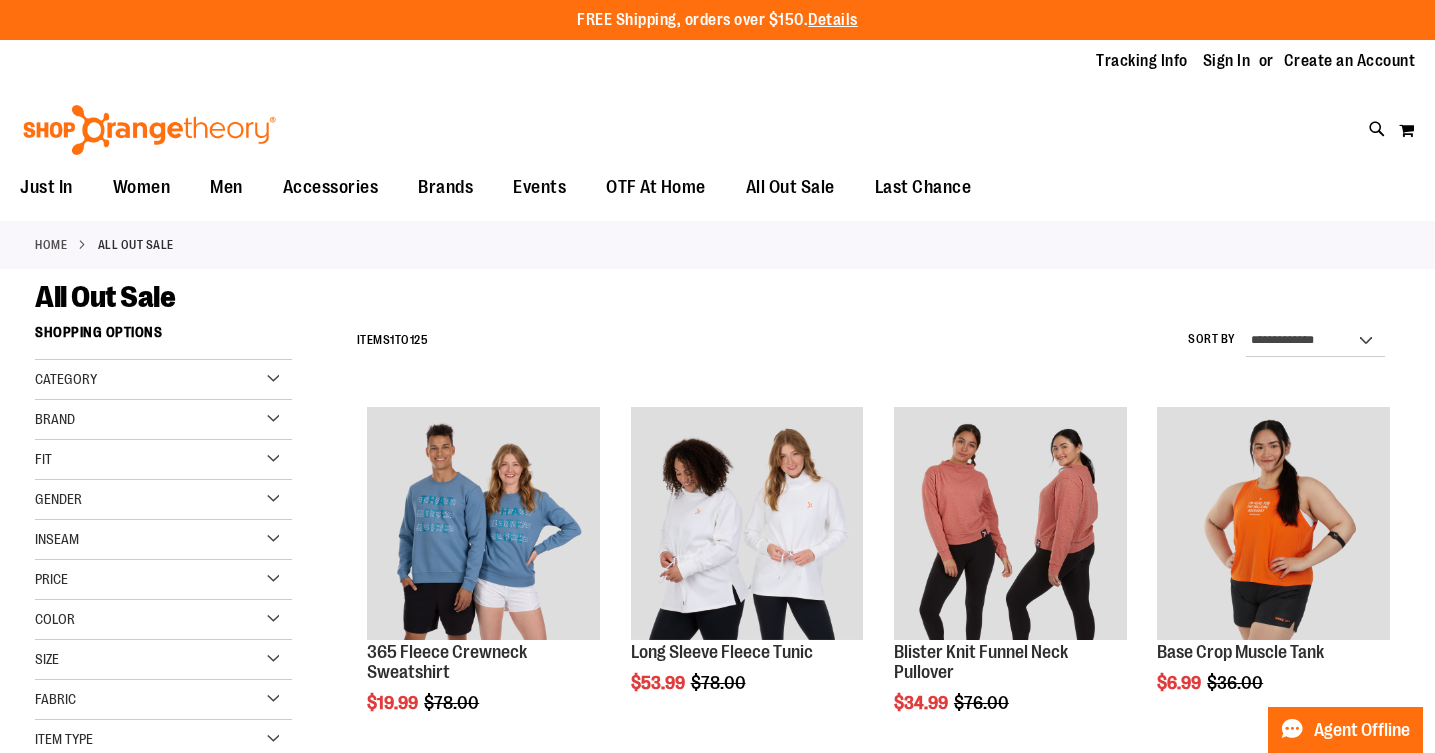 scroll, scrollTop: 0, scrollLeft: 0, axis: both 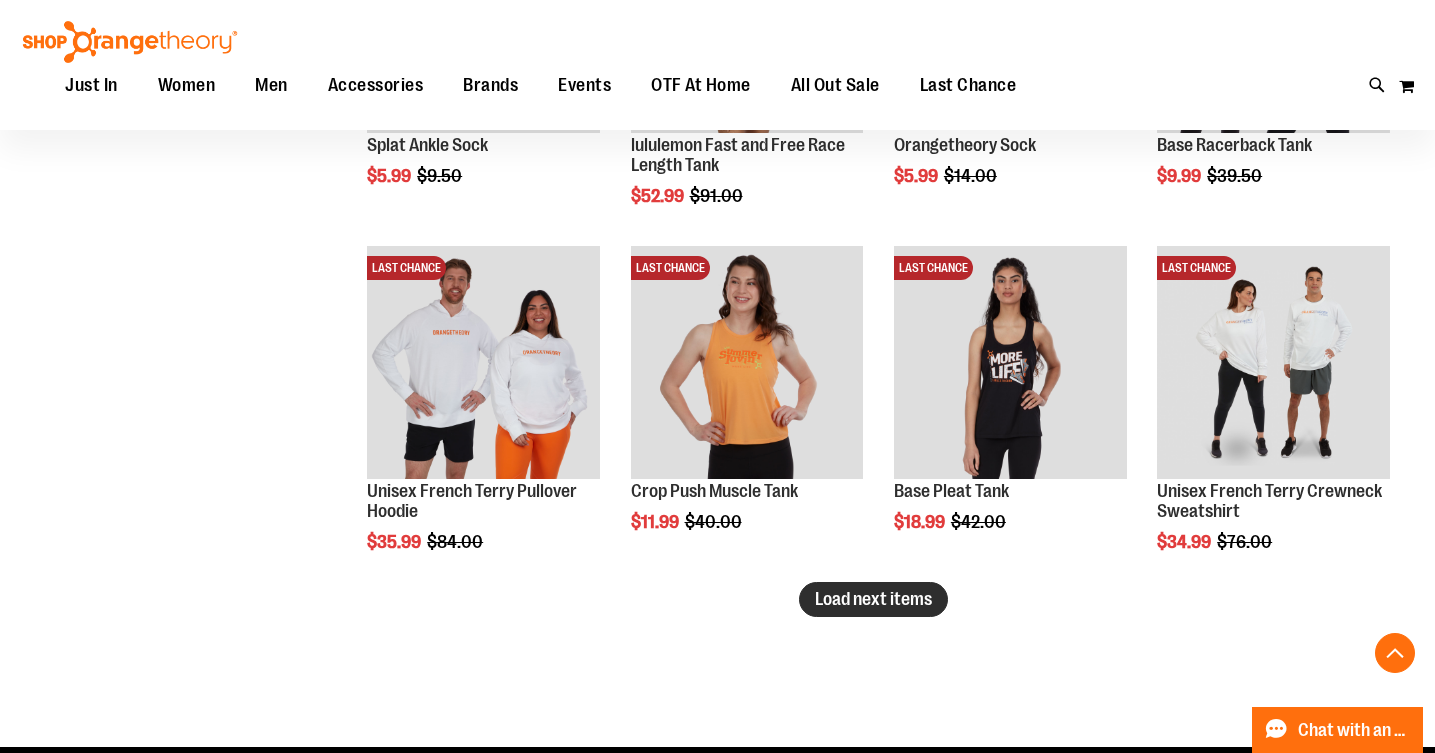 click on "Load next items" at bounding box center [873, 599] 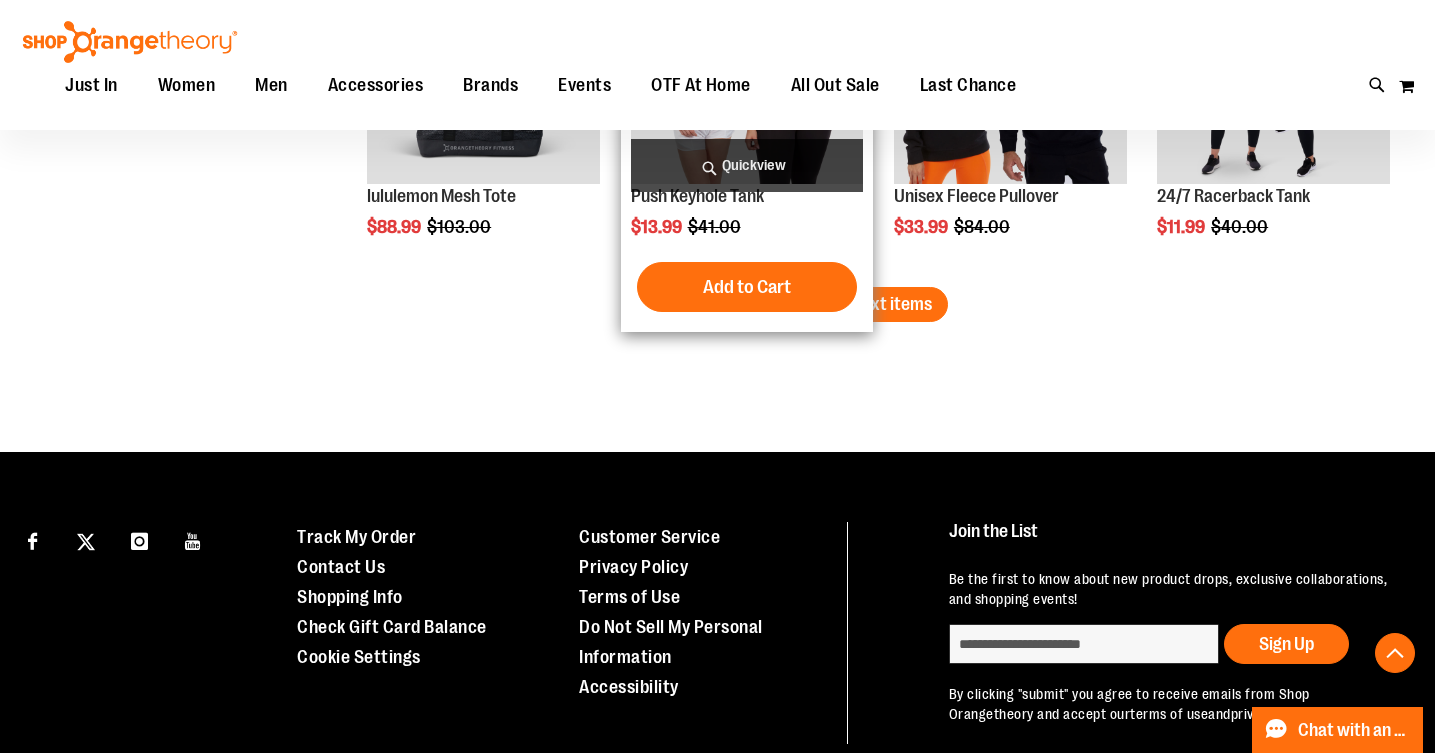 scroll, scrollTop: 4249, scrollLeft: 0, axis: vertical 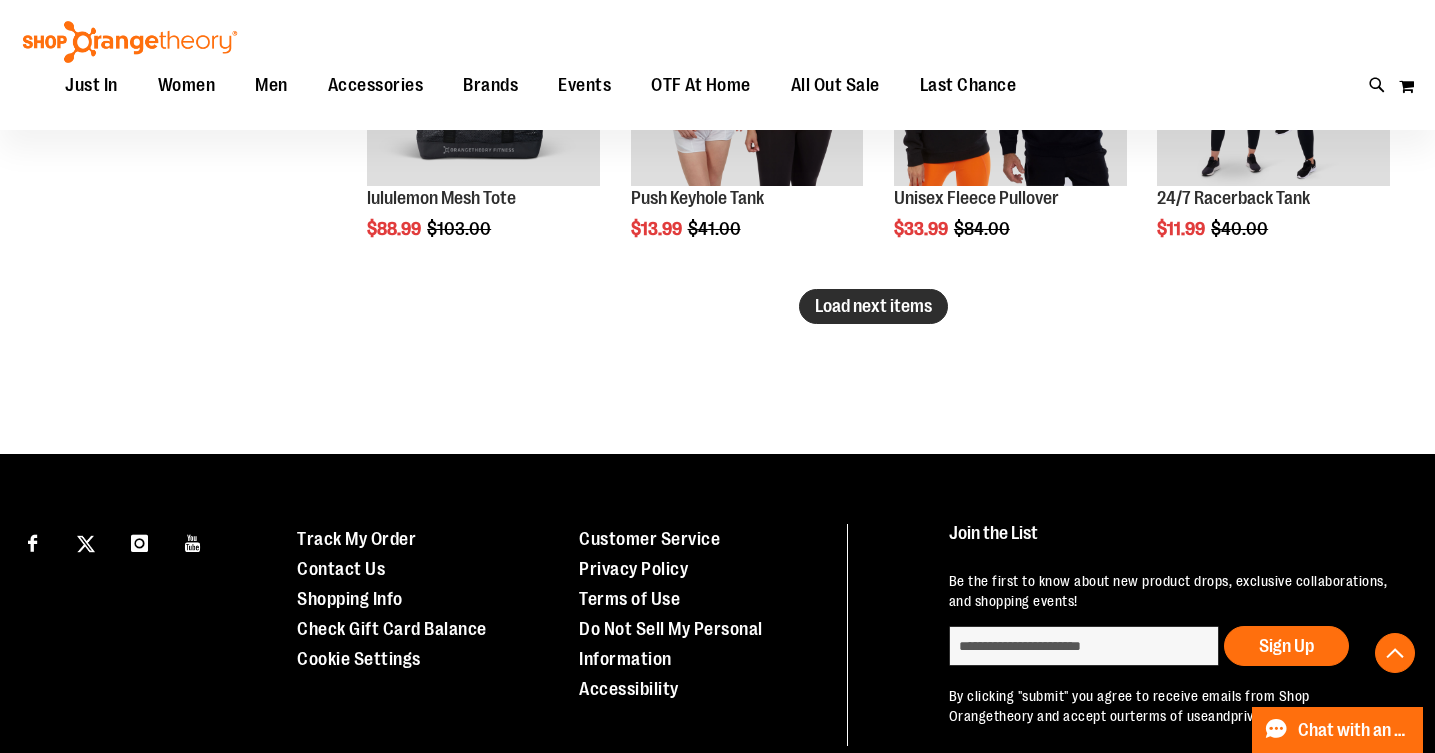 click on "Load next items" at bounding box center [873, 306] 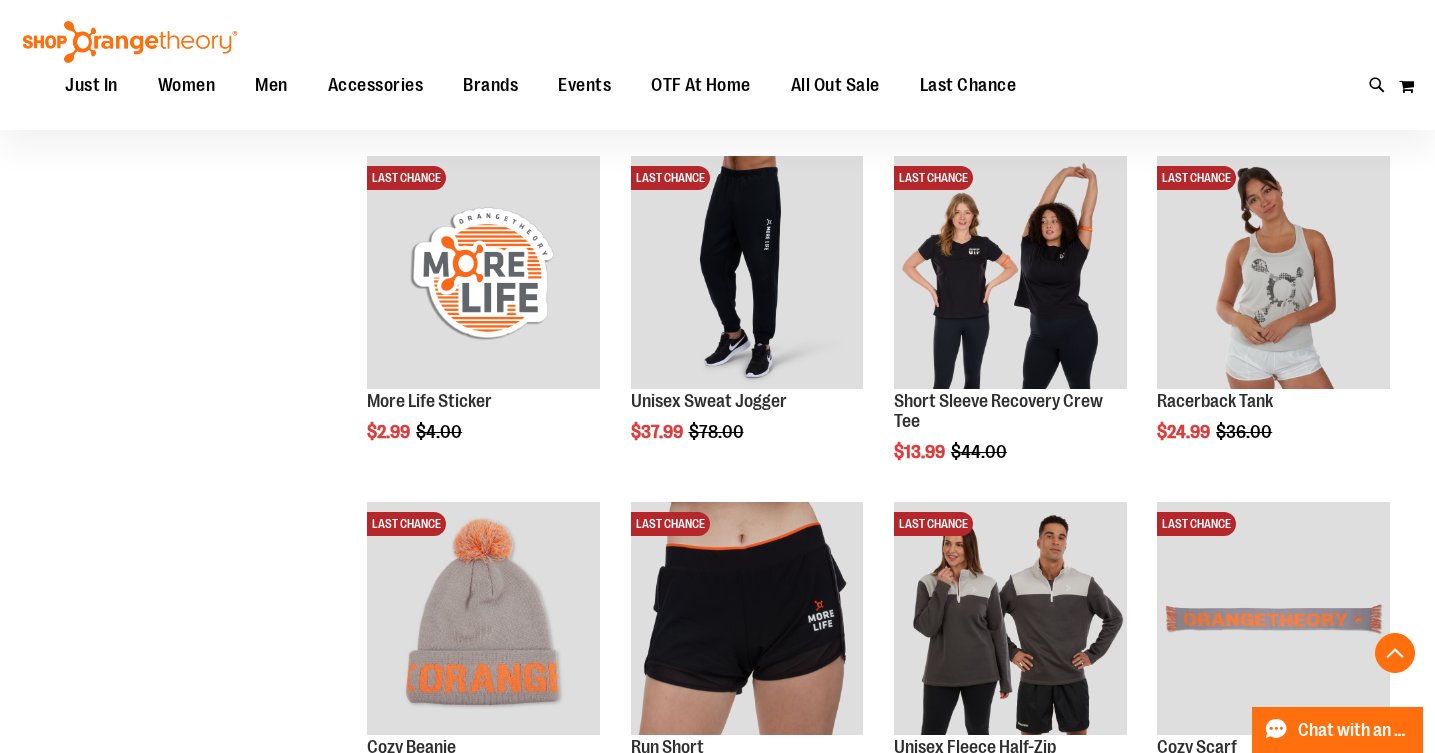 scroll, scrollTop: 4410, scrollLeft: 0, axis: vertical 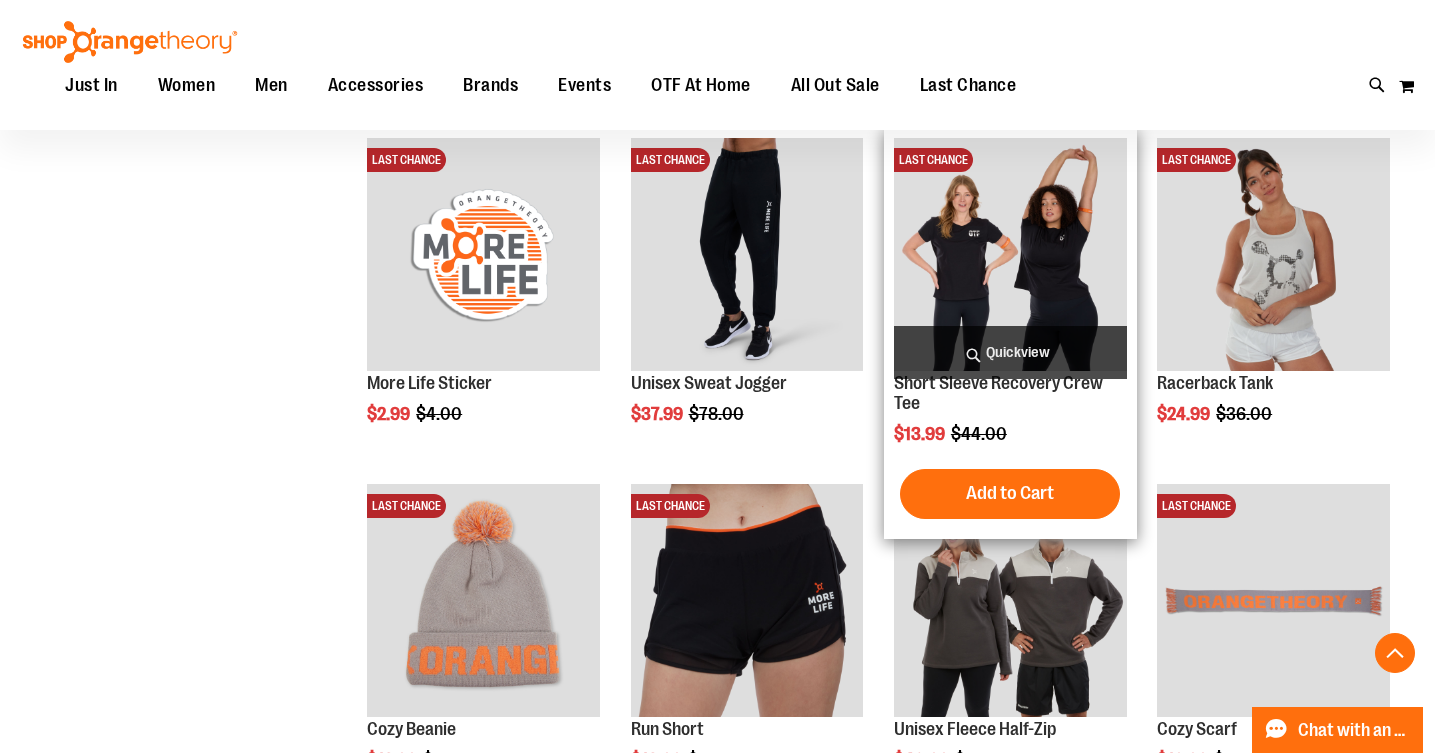 click at bounding box center (1010, 254) 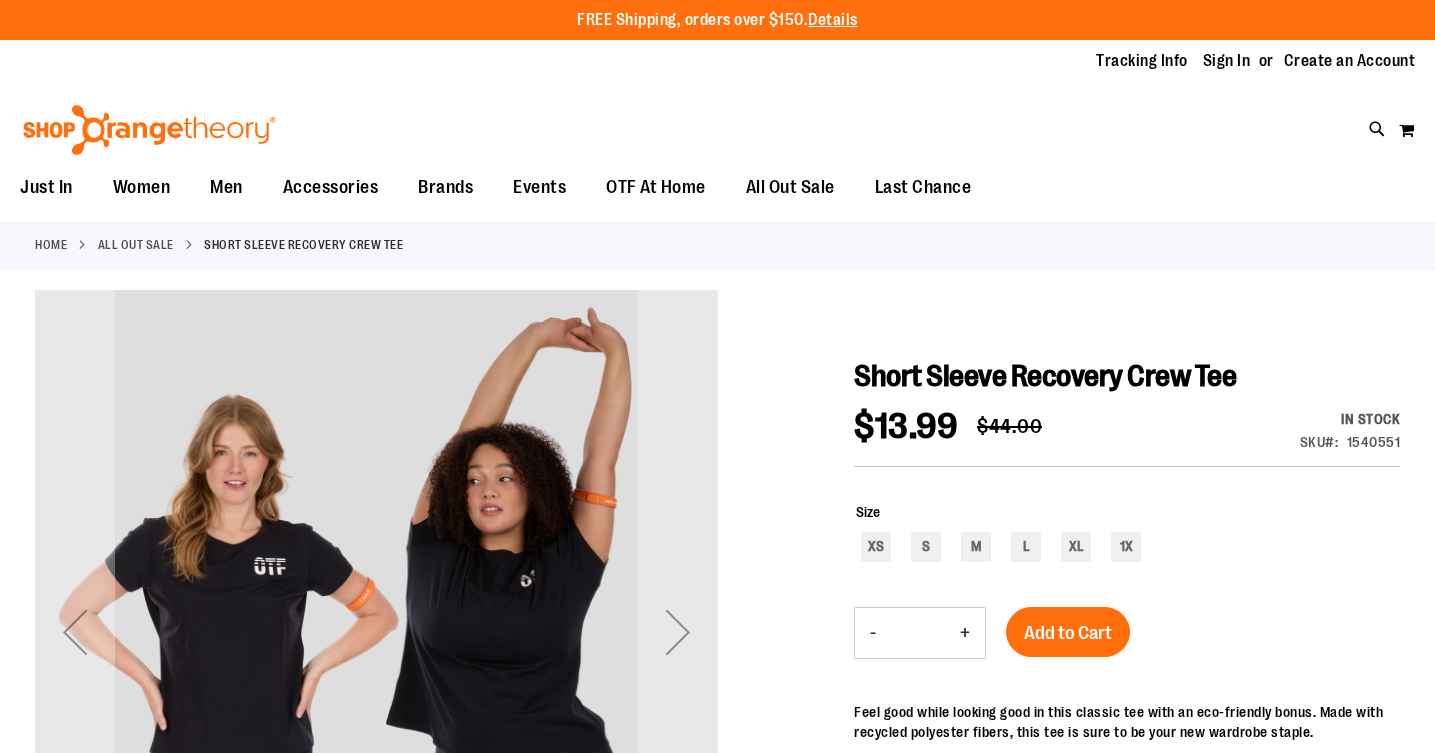 scroll, scrollTop: 0, scrollLeft: 0, axis: both 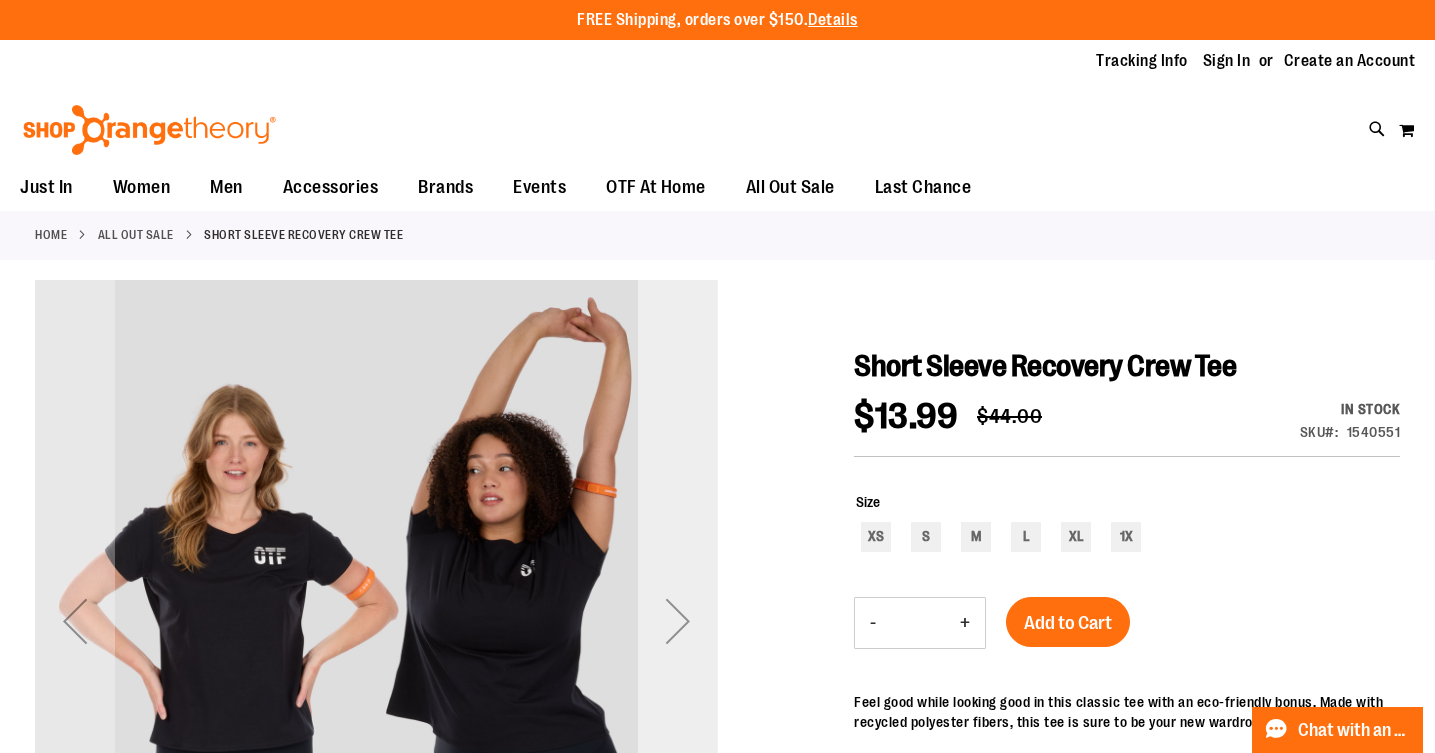 click at bounding box center [678, 621] 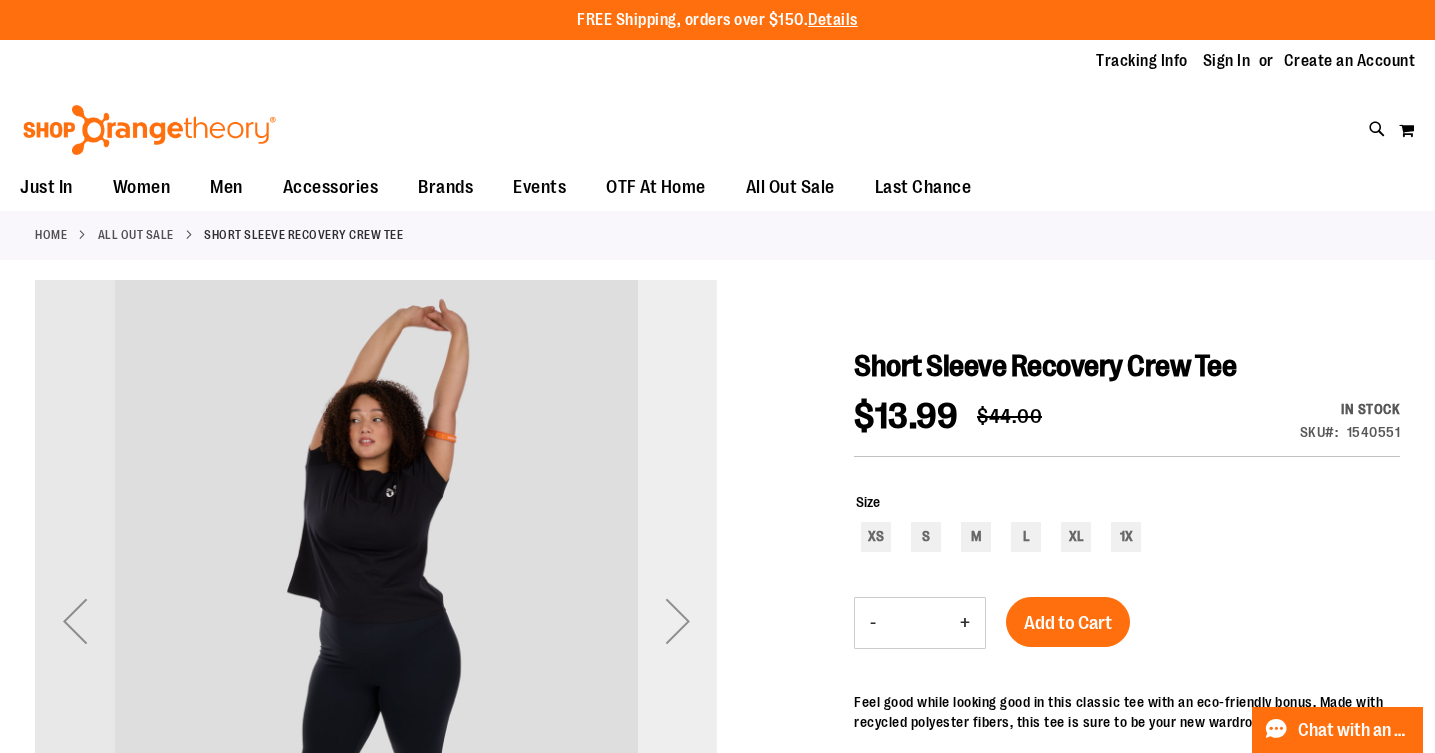 click at bounding box center [678, 621] 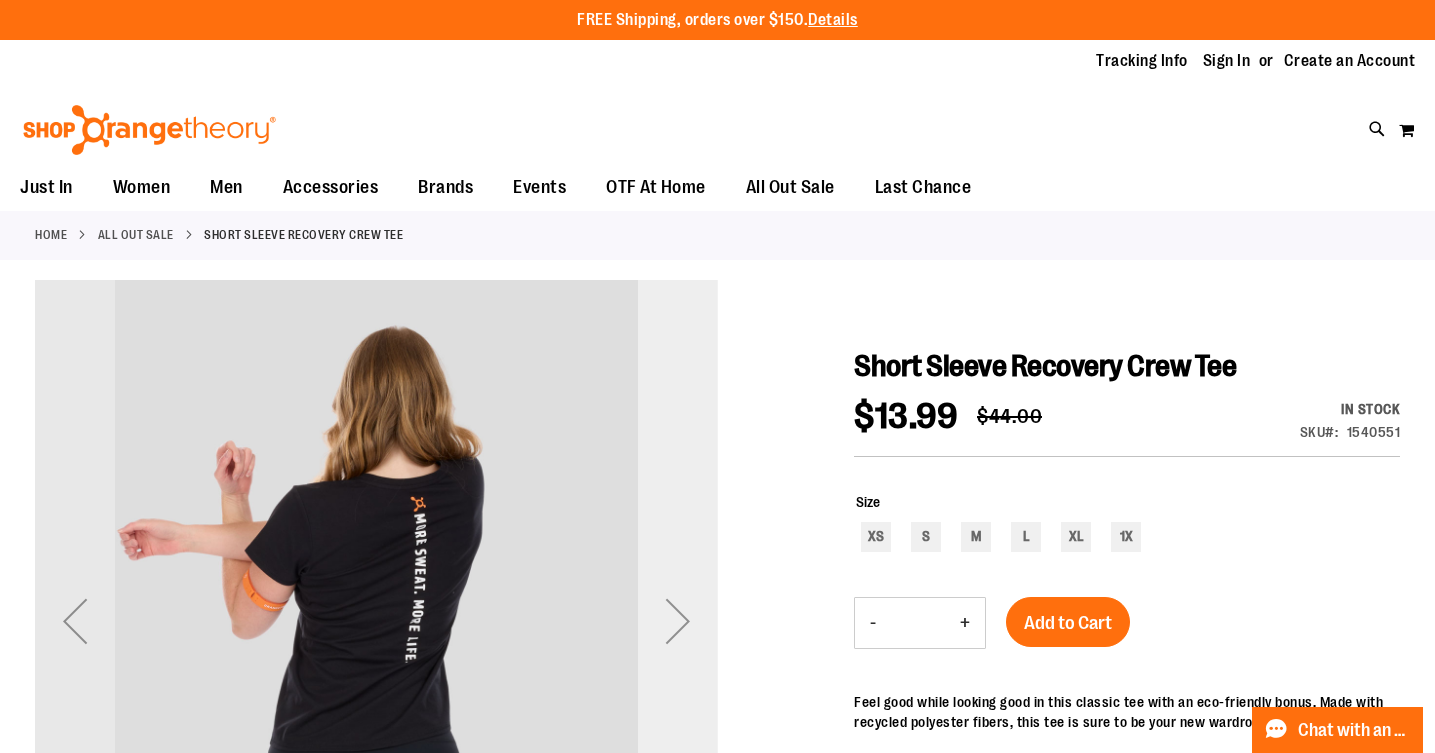 click at bounding box center [678, 621] 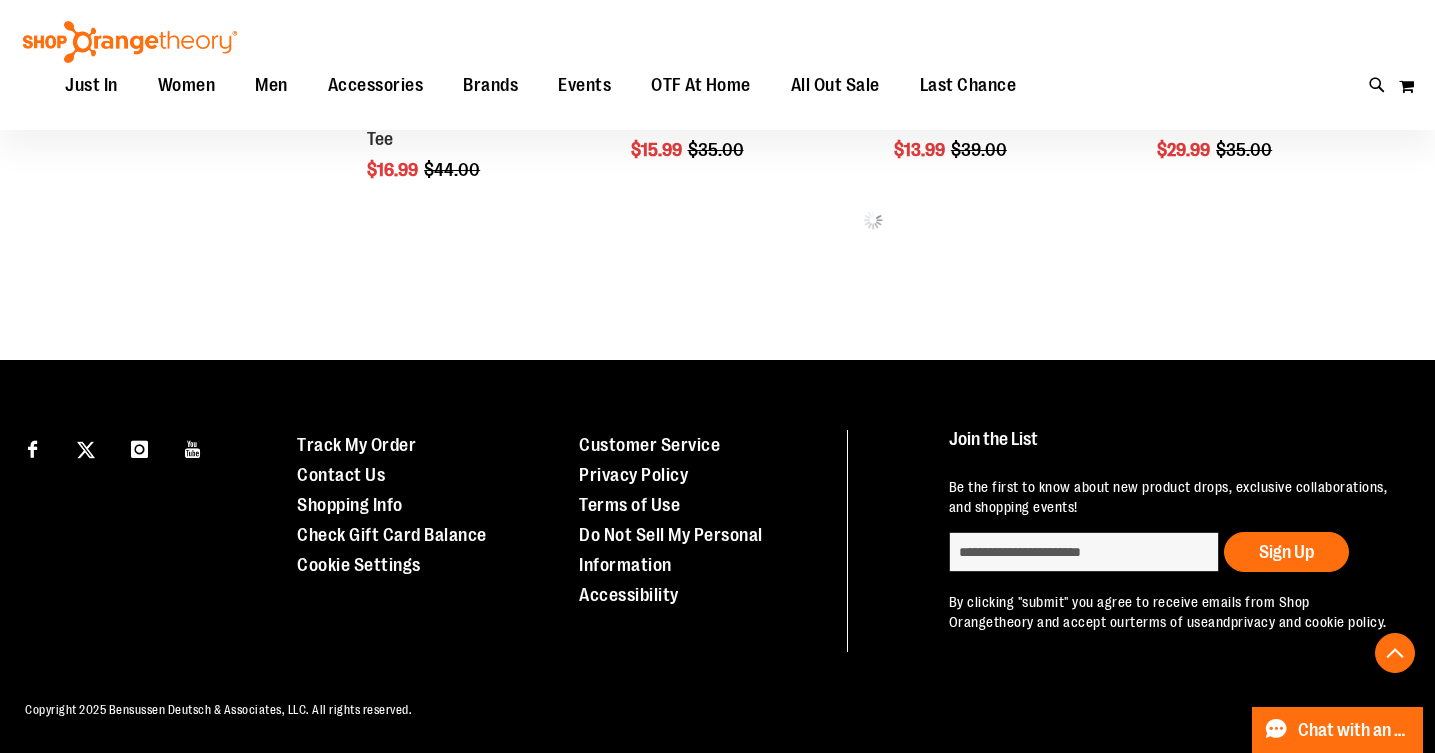 scroll, scrollTop: 1053, scrollLeft: 0, axis: vertical 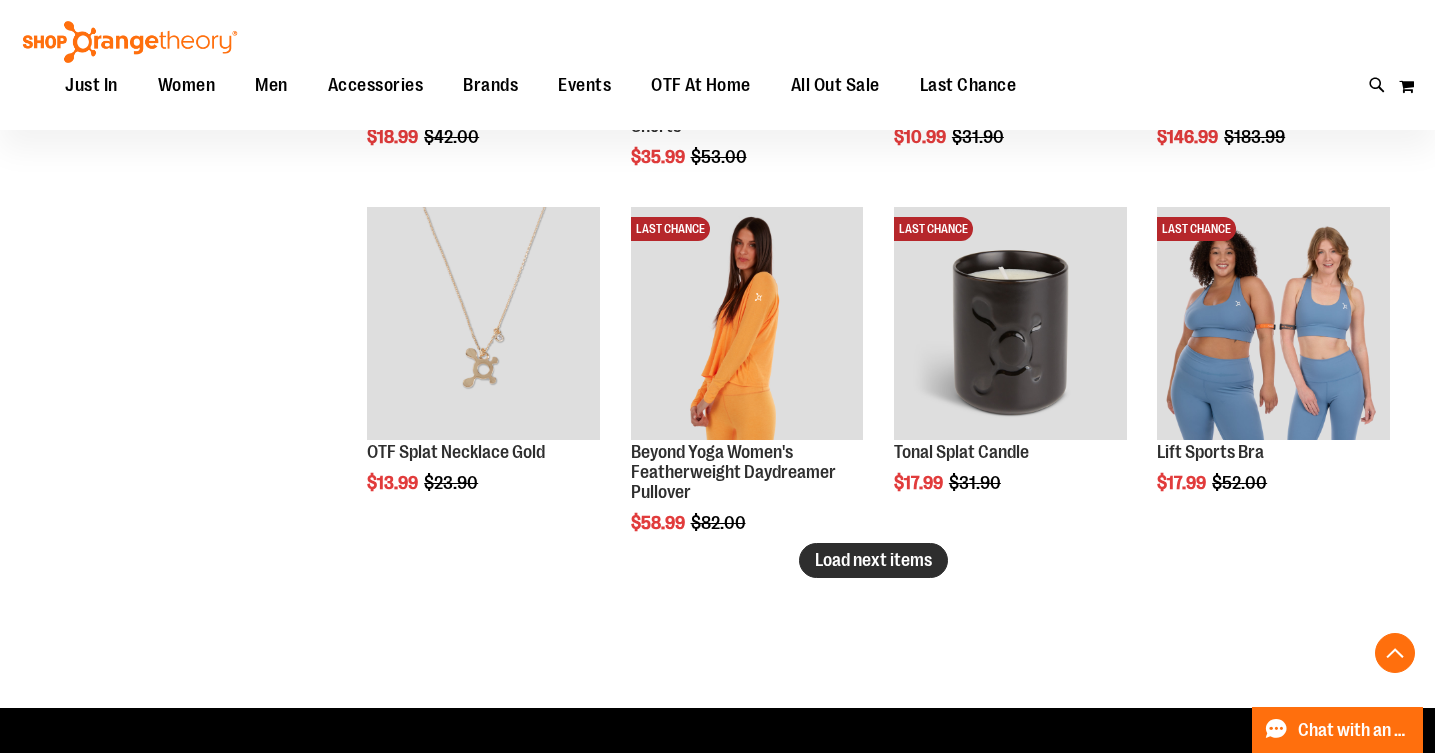 click on "Load next items" at bounding box center [873, 560] 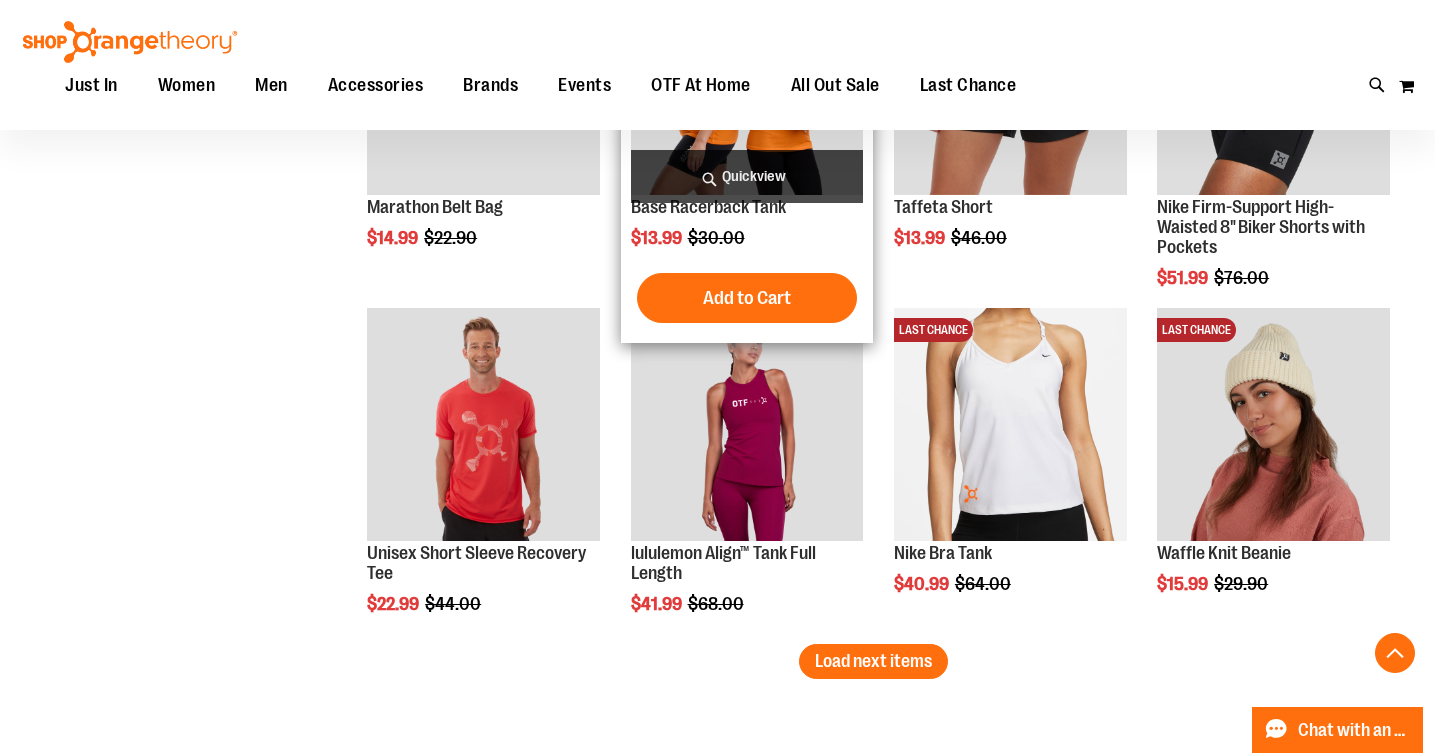 scroll, scrollTop: 3781, scrollLeft: 0, axis: vertical 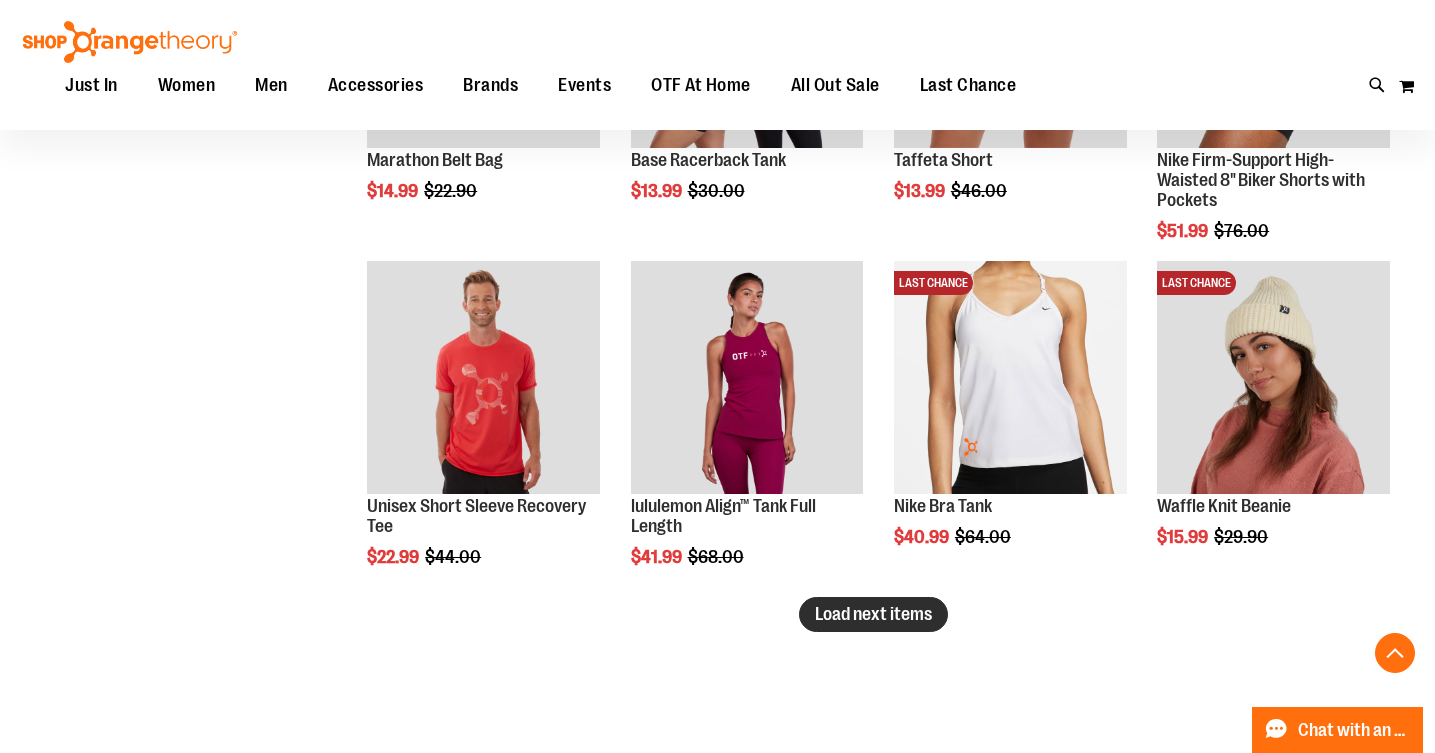 click on "Load next items" at bounding box center [873, 614] 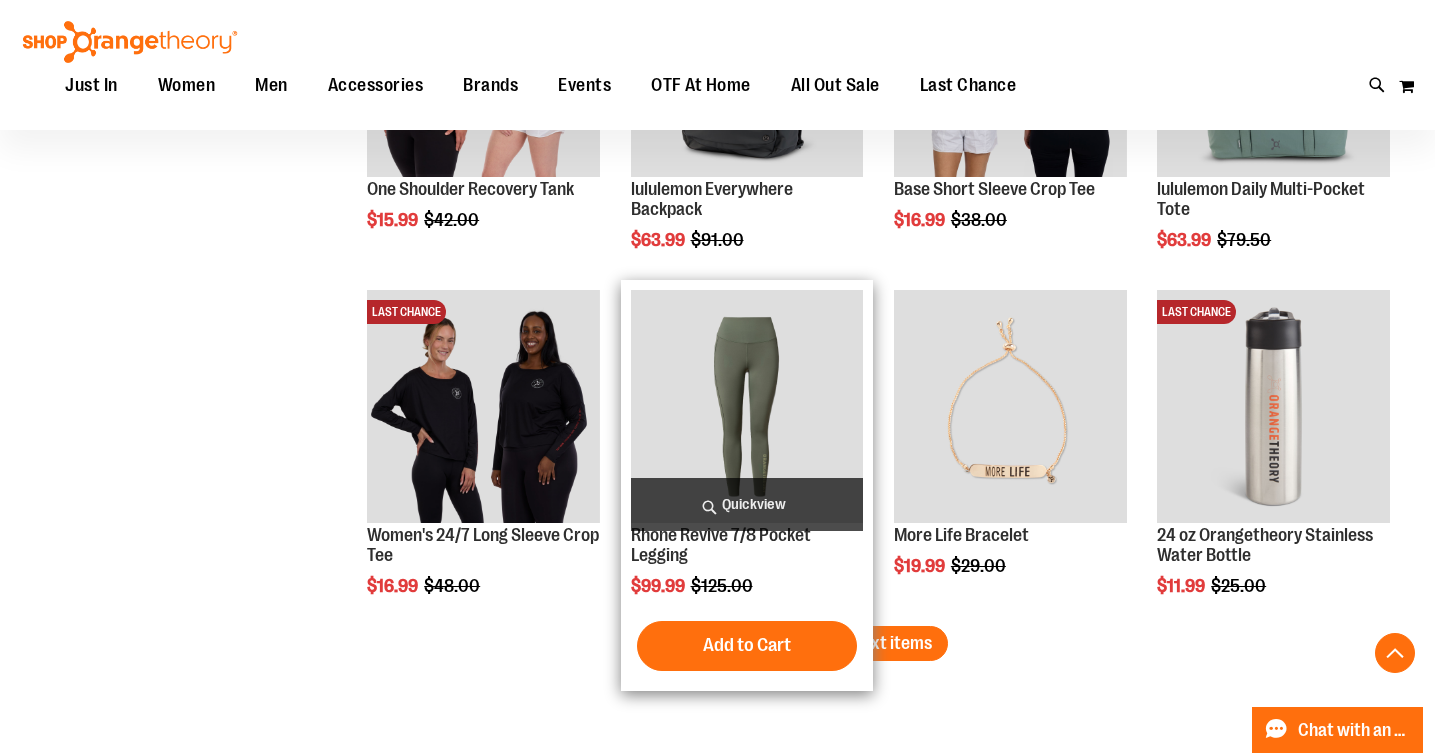 scroll, scrollTop: 4792, scrollLeft: 0, axis: vertical 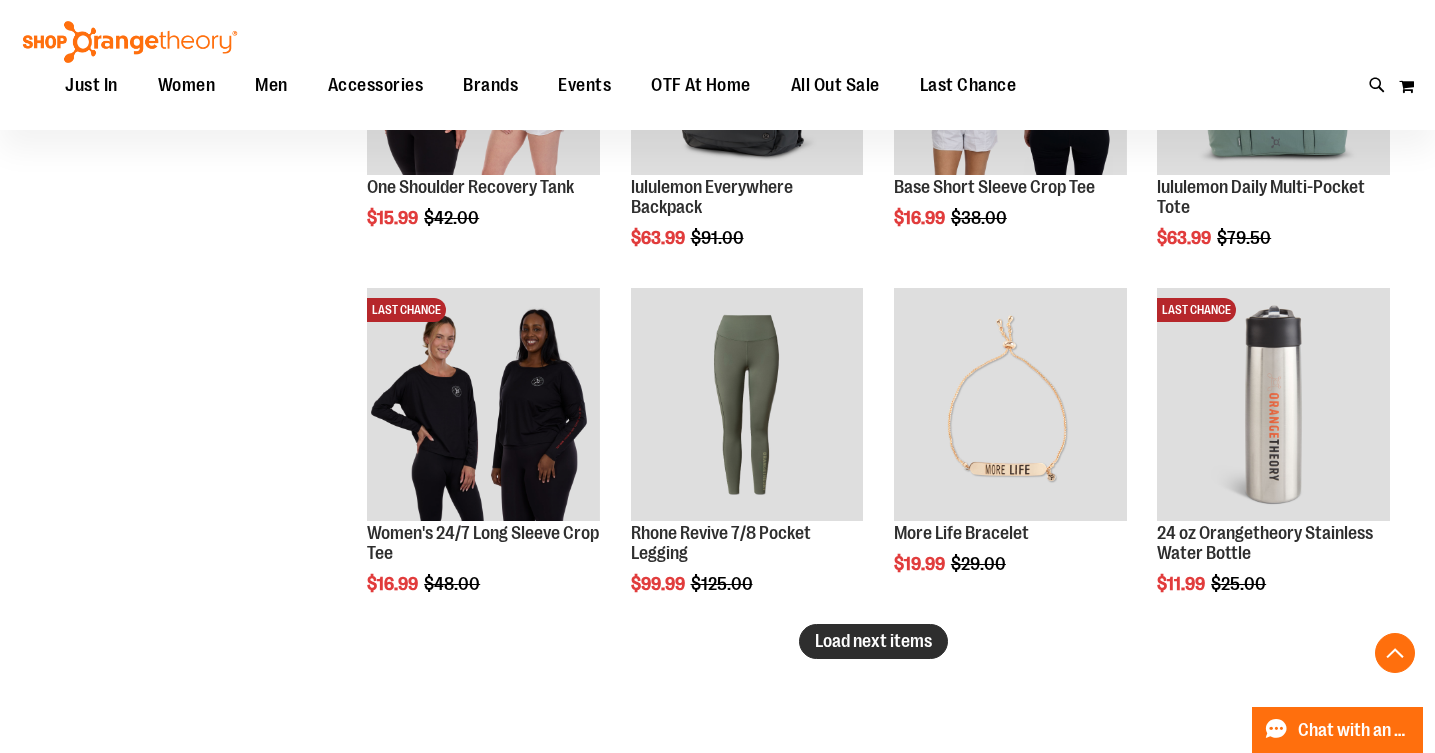 click on "Load next items" at bounding box center (873, 641) 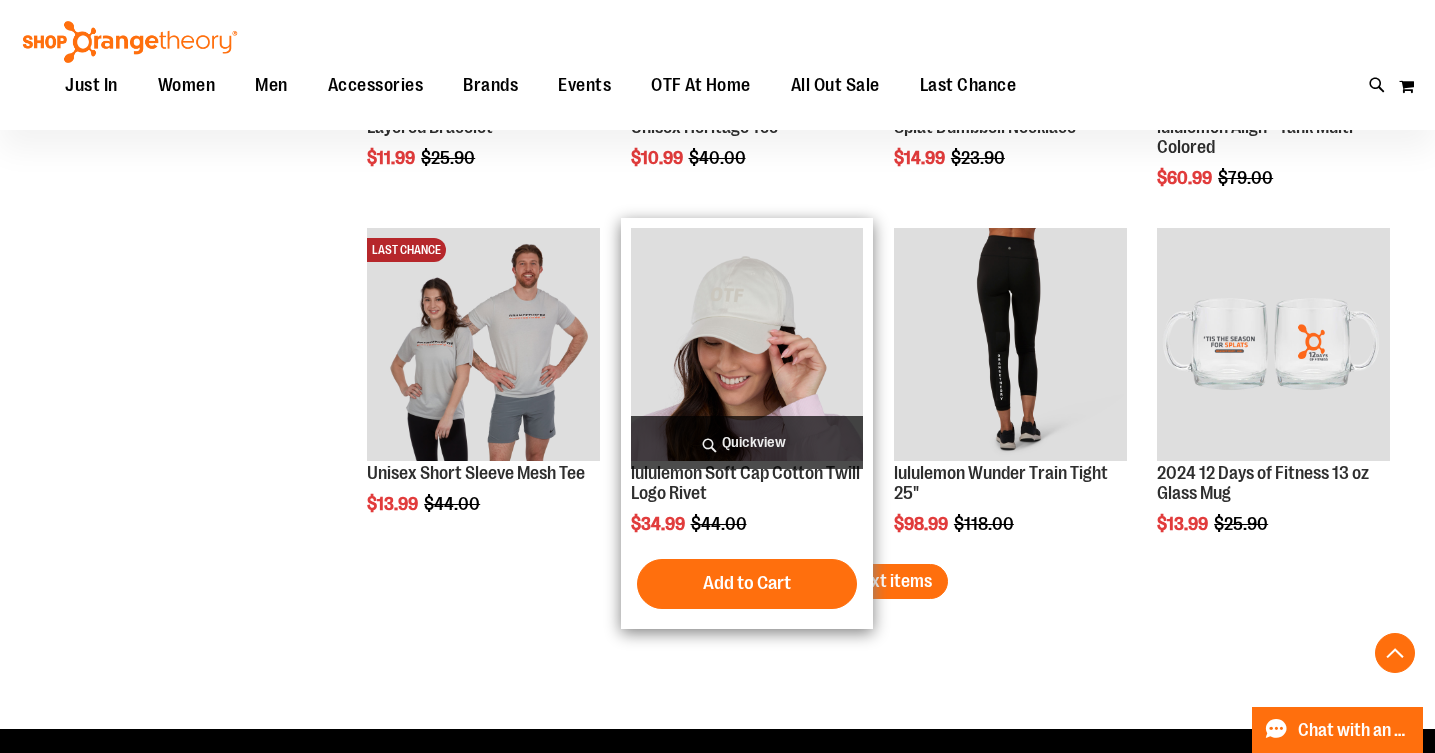 scroll, scrollTop: 5902, scrollLeft: 0, axis: vertical 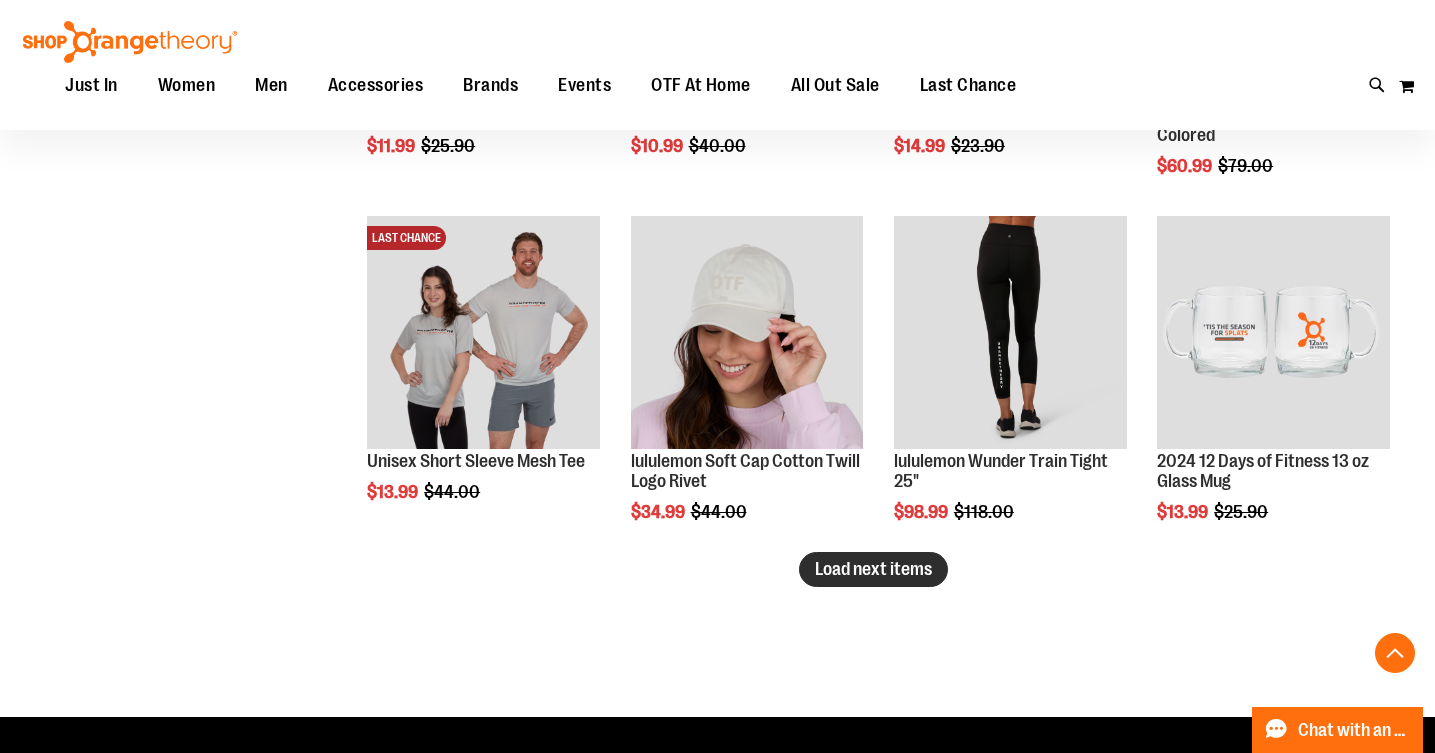 click on "Load next items" at bounding box center [873, 569] 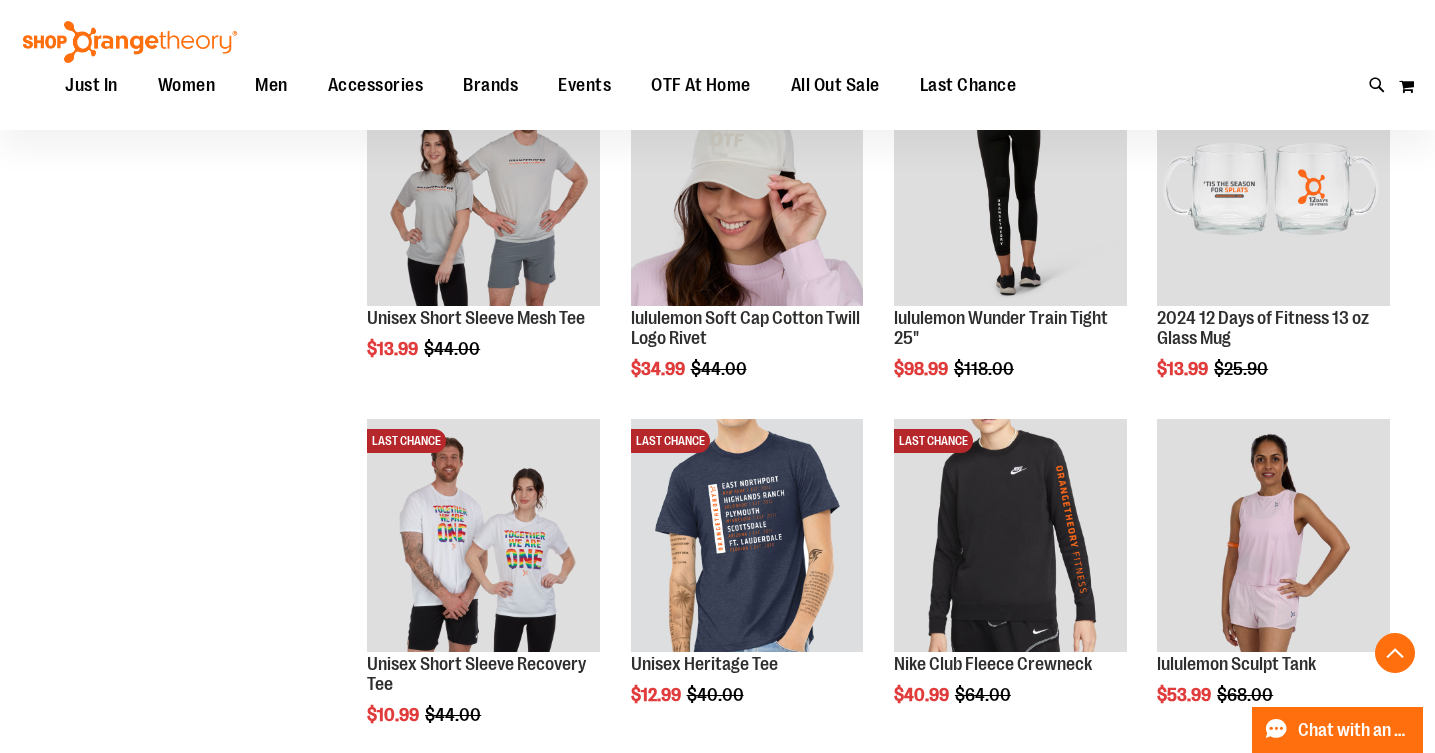 scroll, scrollTop: 6048, scrollLeft: 0, axis: vertical 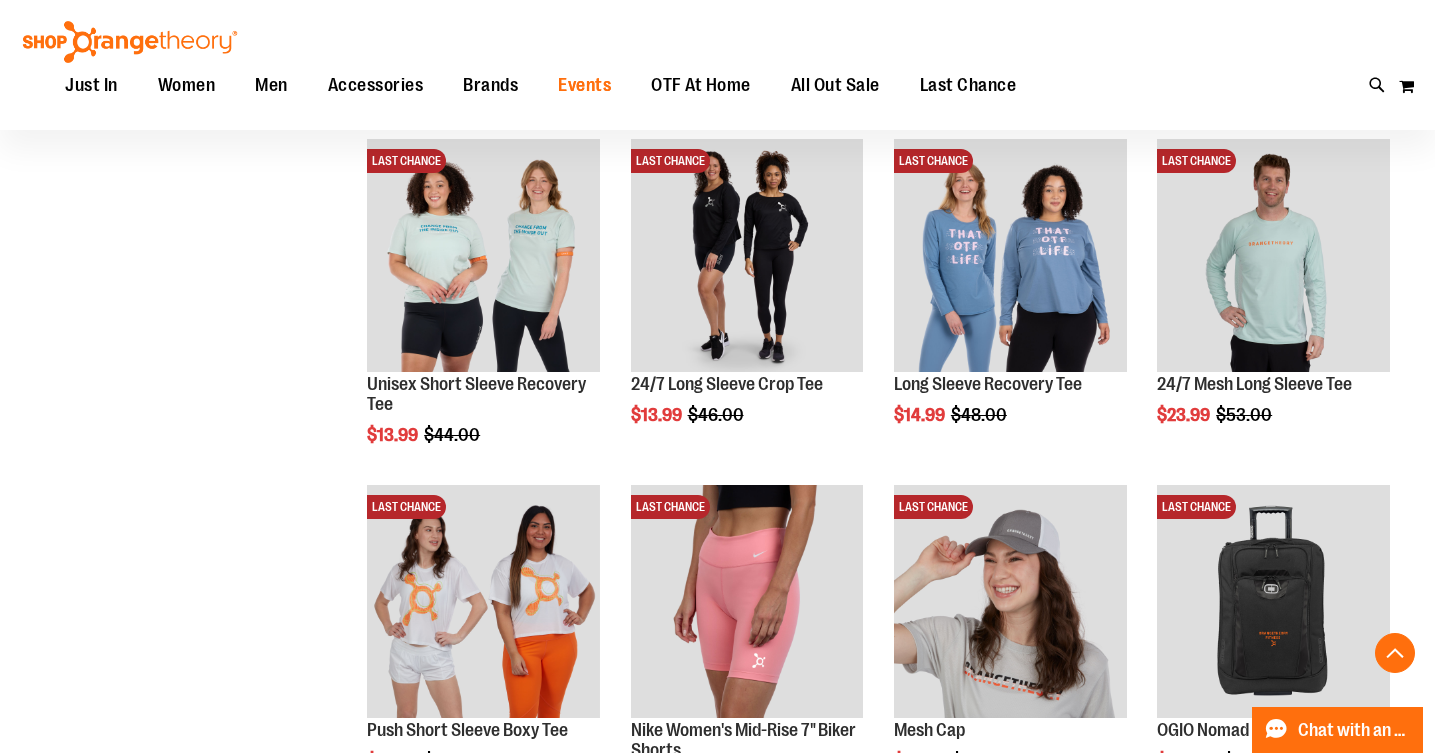 click on "Events" at bounding box center [584, 85] 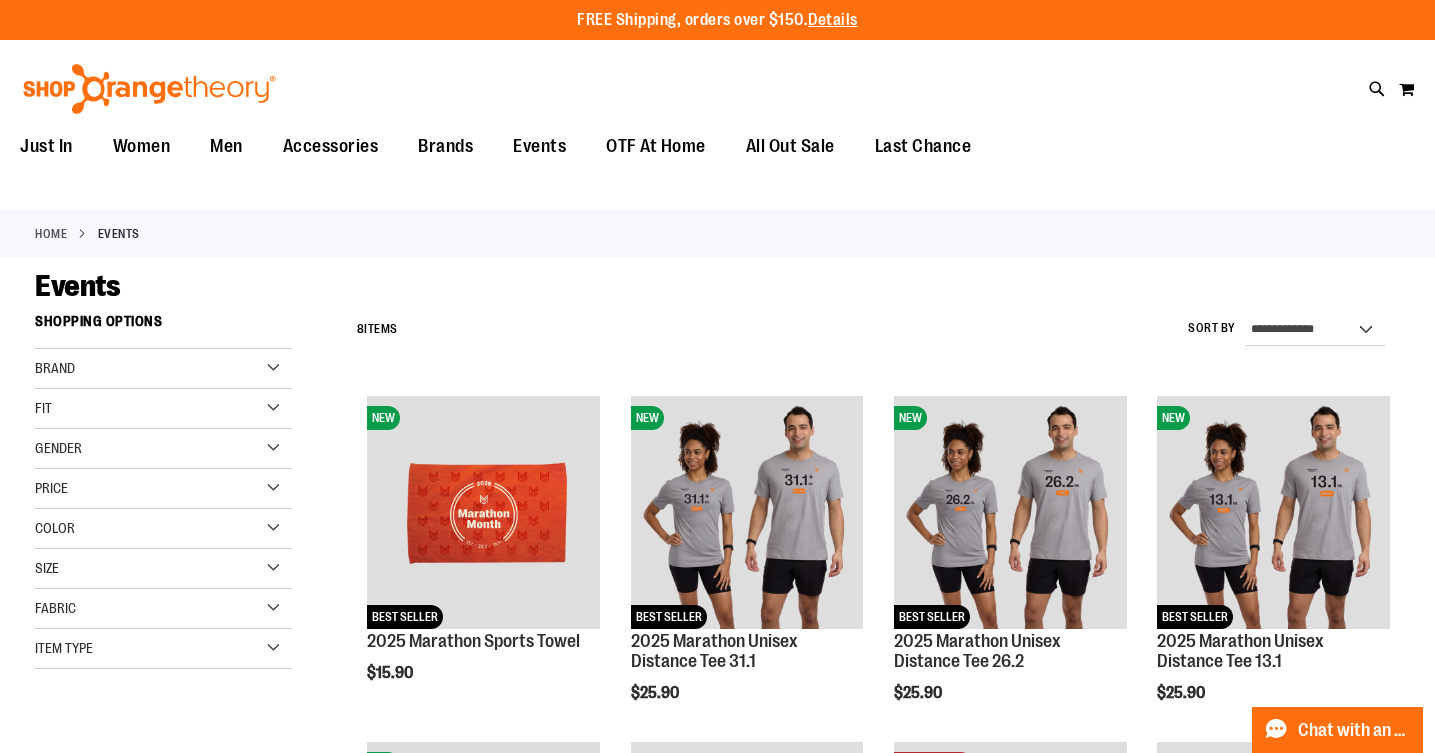 scroll, scrollTop: 0, scrollLeft: 0, axis: both 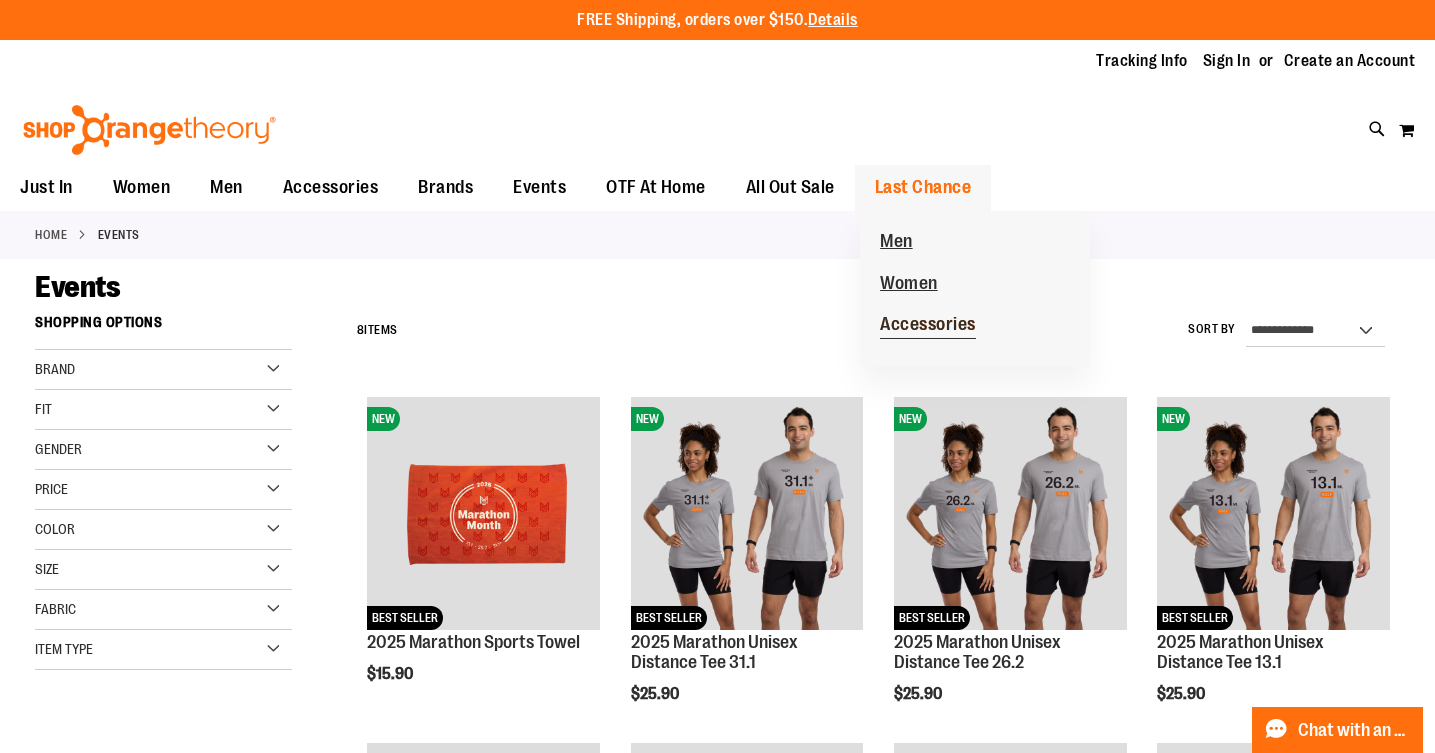 click on "Accessories" at bounding box center [928, 326] 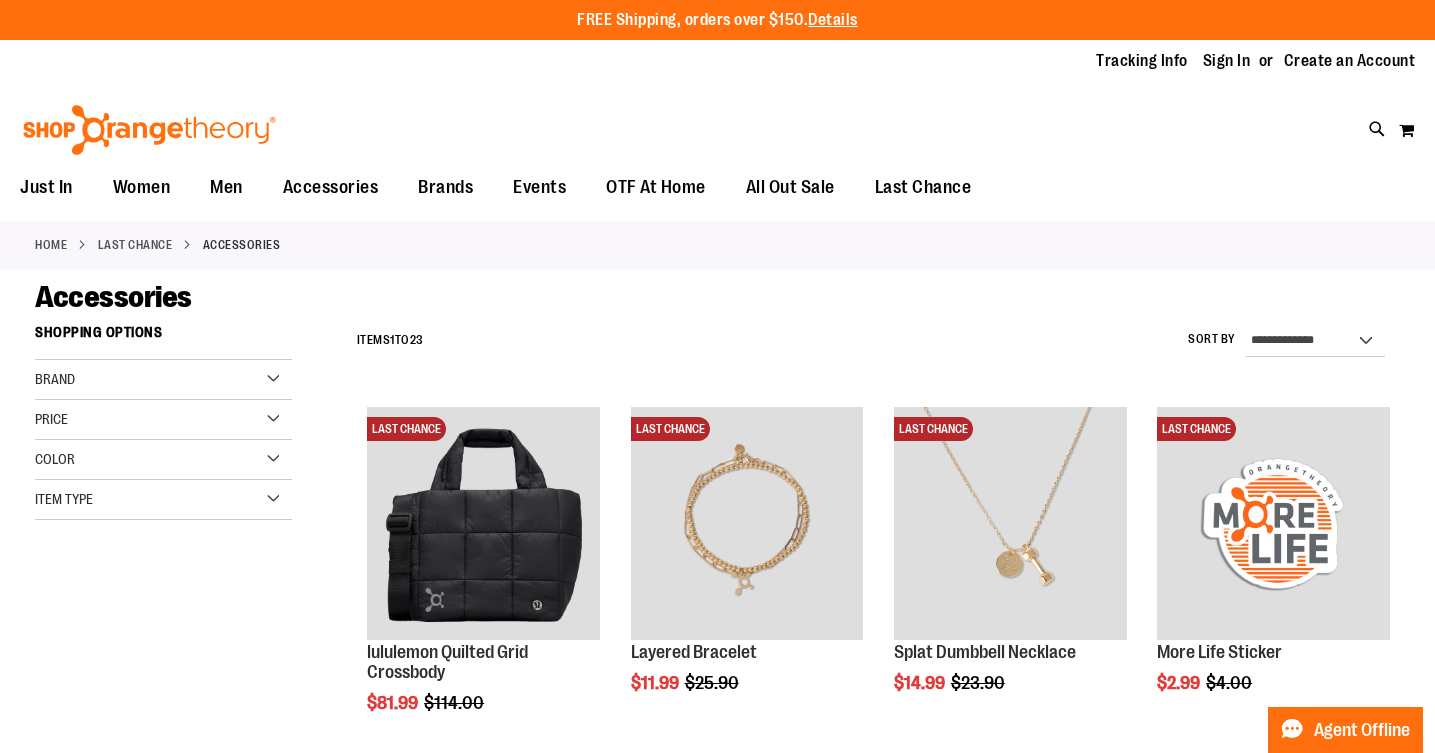 scroll, scrollTop: 0, scrollLeft: 0, axis: both 